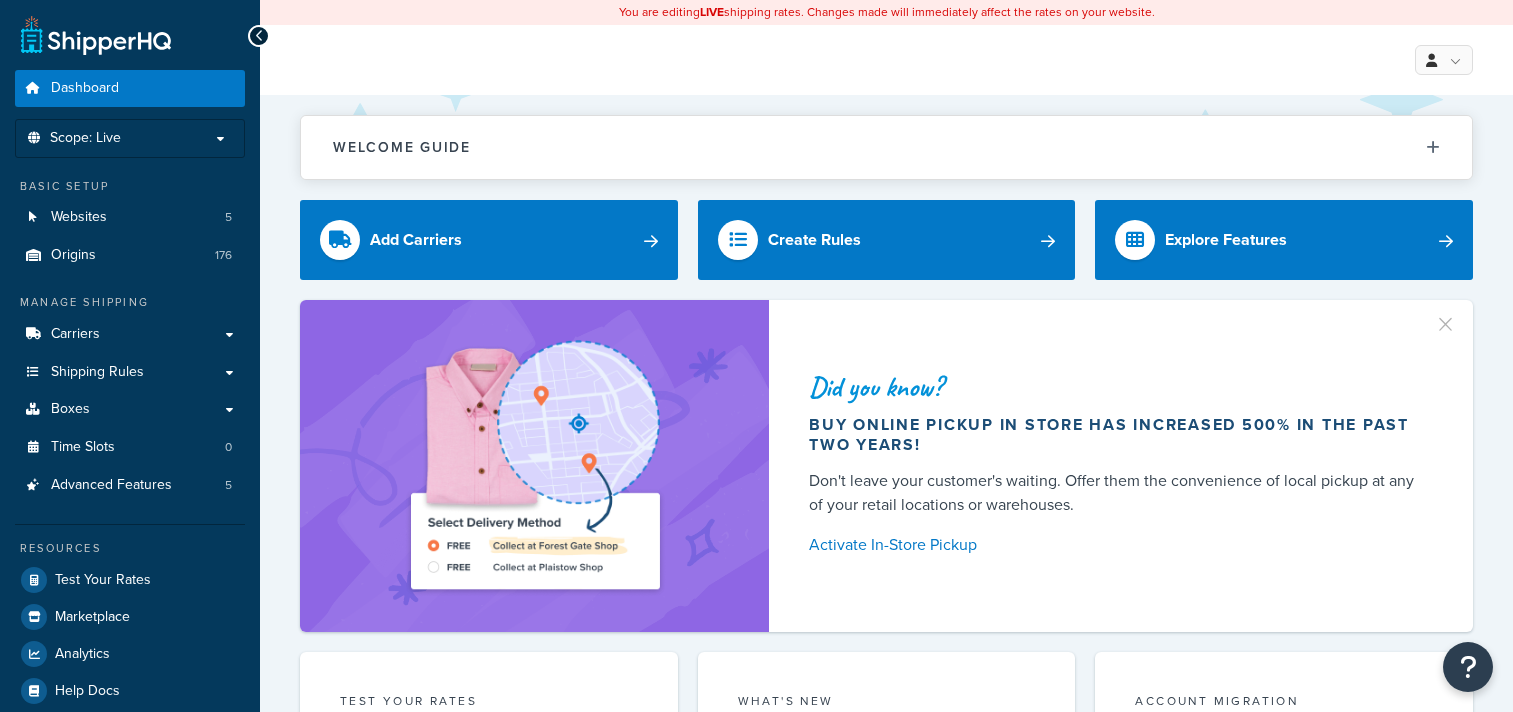 scroll, scrollTop: 0, scrollLeft: 0, axis: both 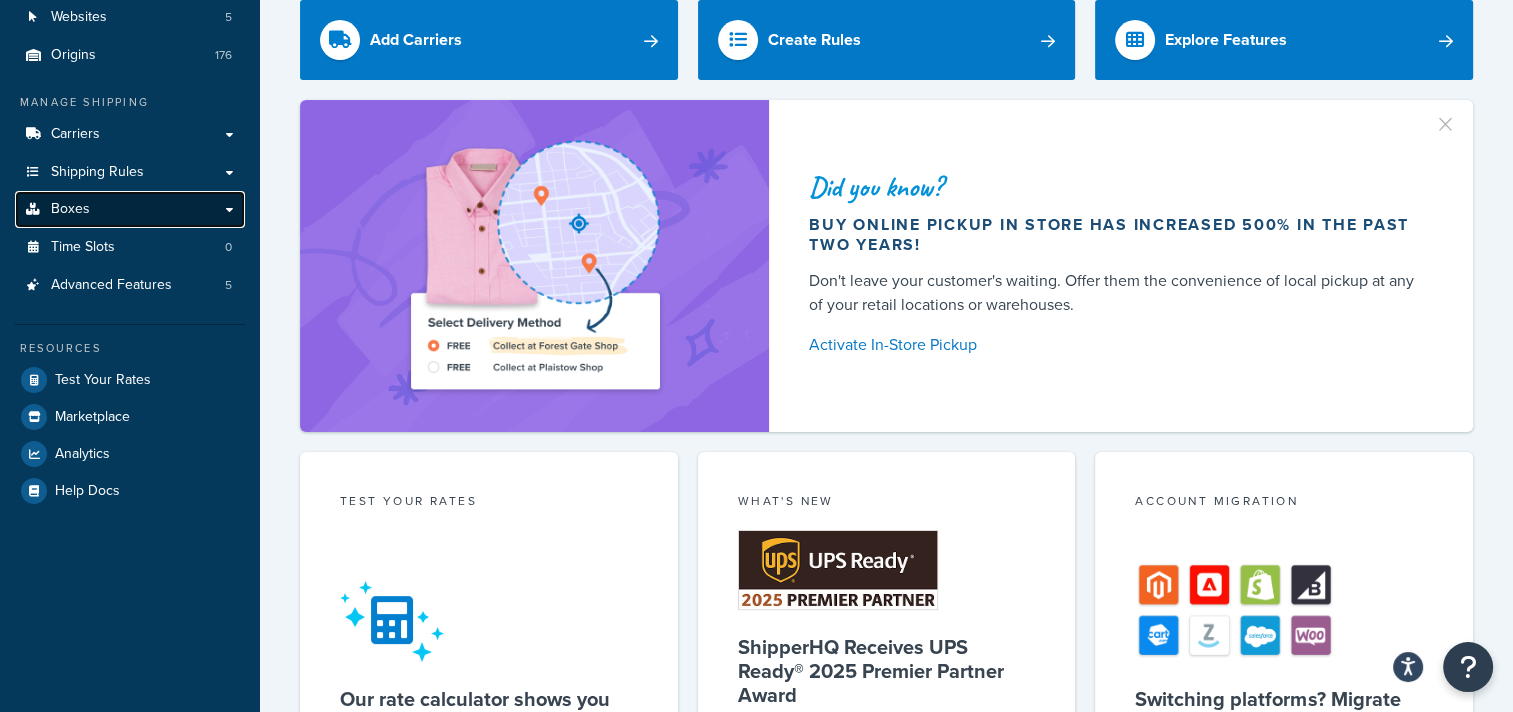click on "Boxes" at bounding box center (70, 209) 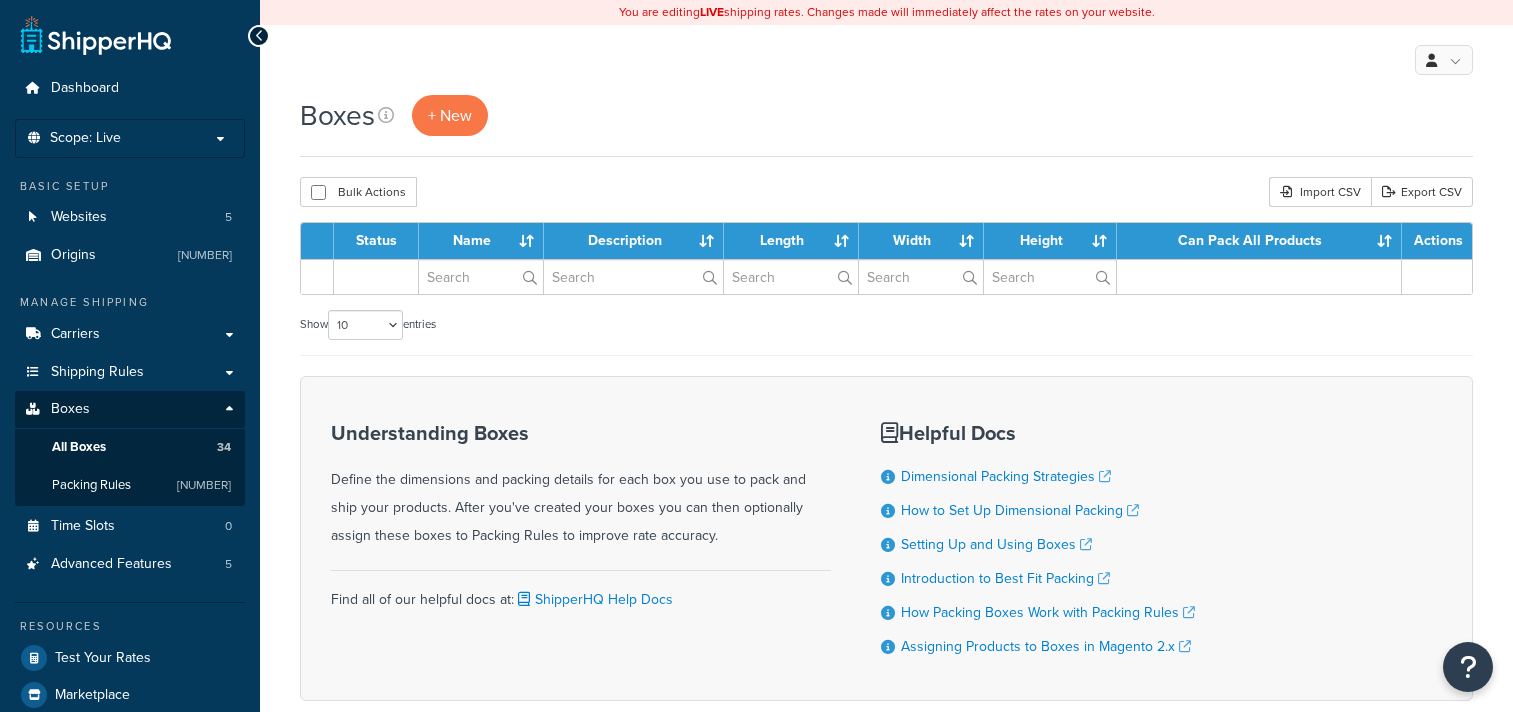 scroll, scrollTop: 0, scrollLeft: 0, axis: both 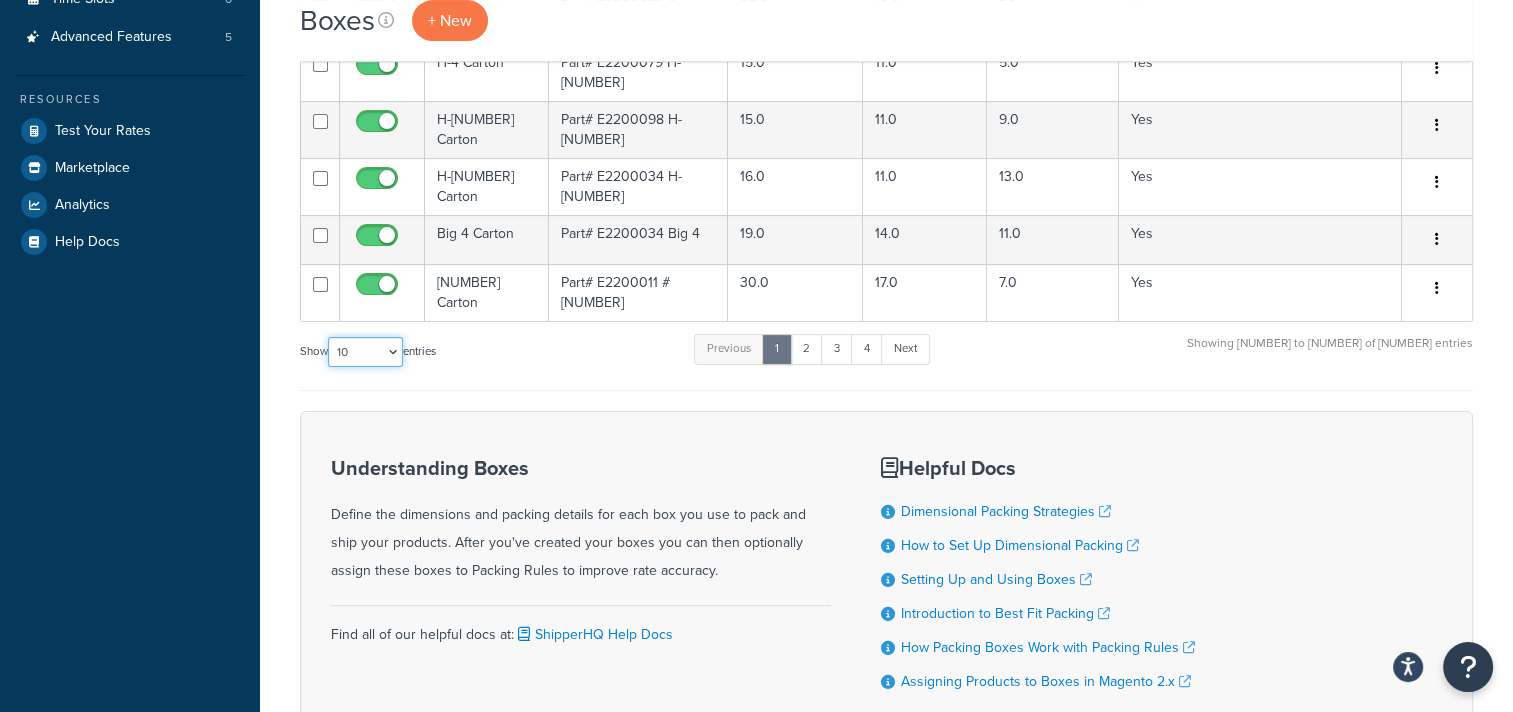 click on "10 15 25 50 100 1000" at bounding box center [365, 352] 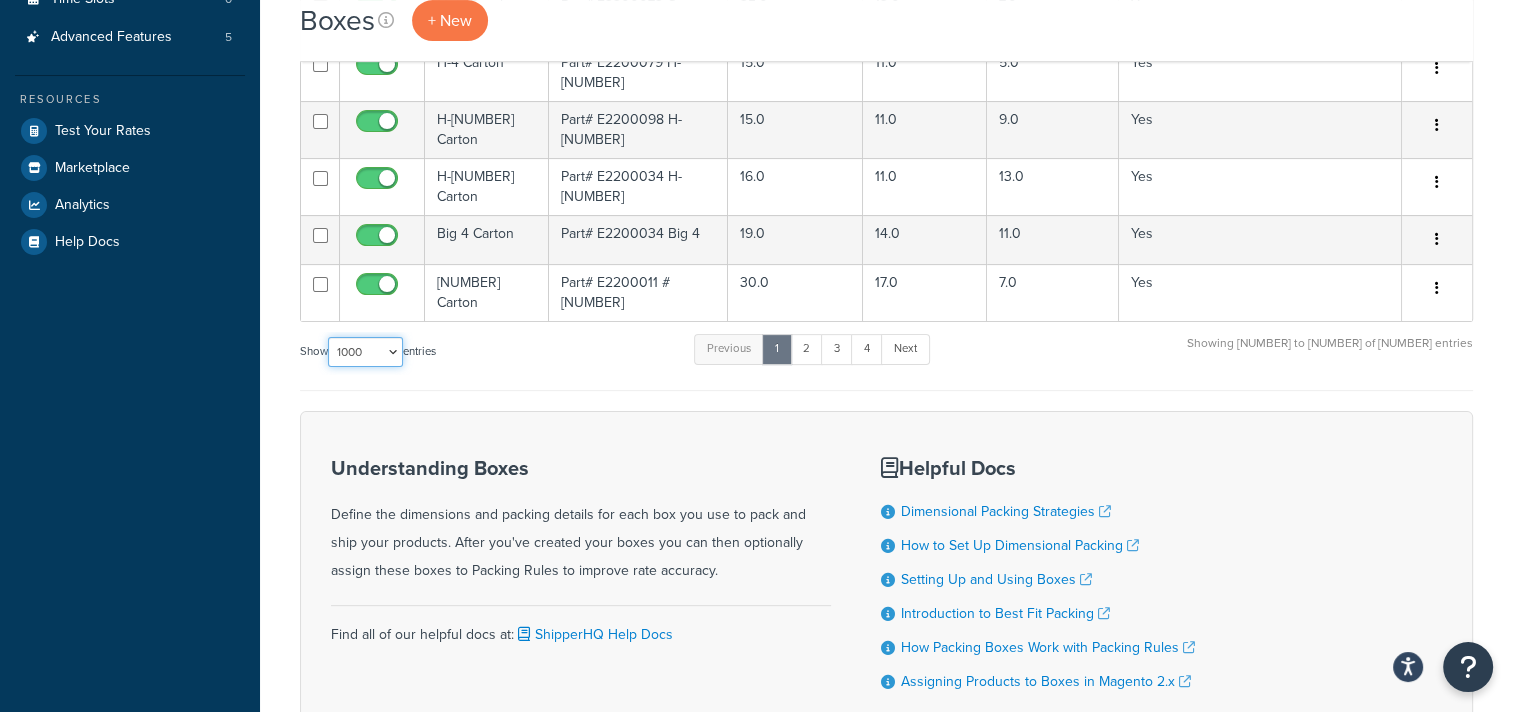click on "10 15 25 50 100 1000" at bounding box center (365, 352) 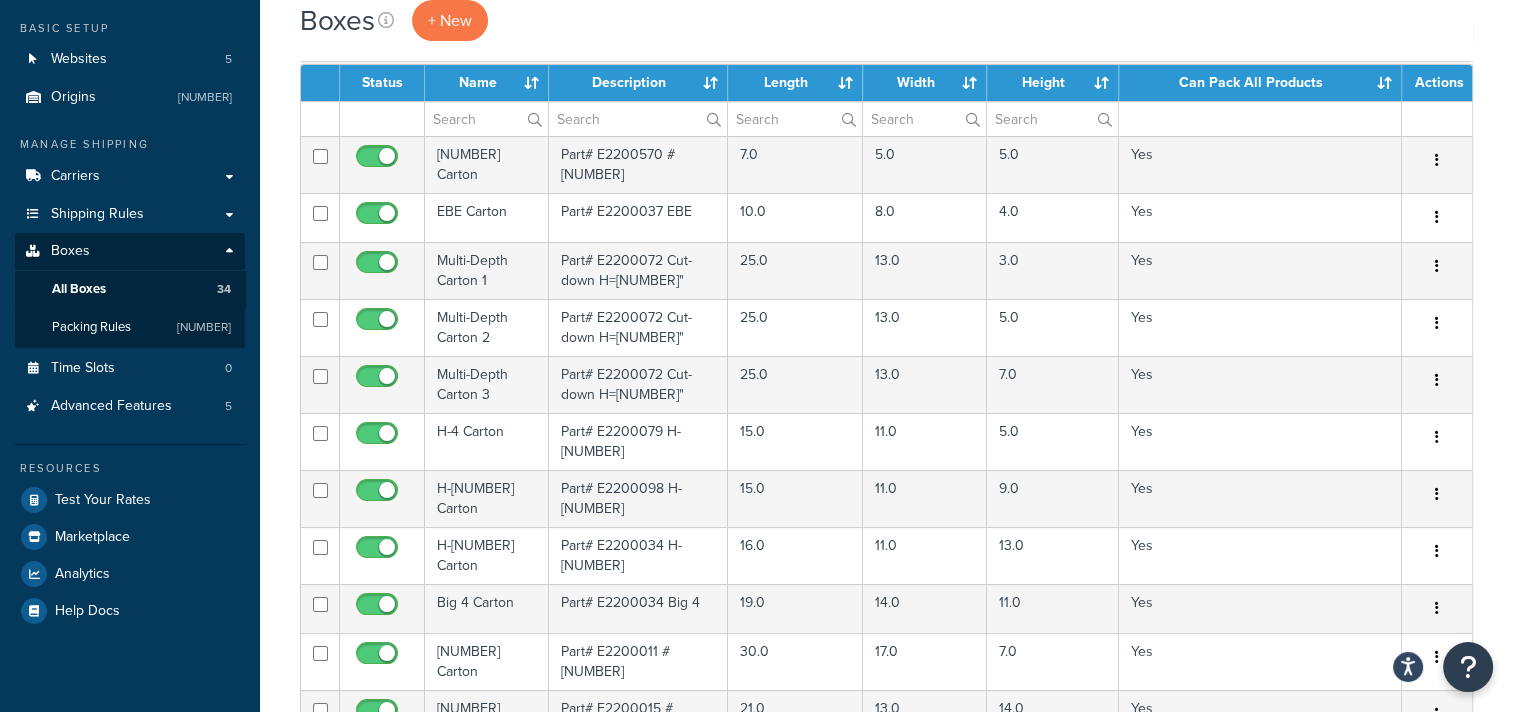 scroll, scrollTop: 0, scrollLeft: 0, axis: both 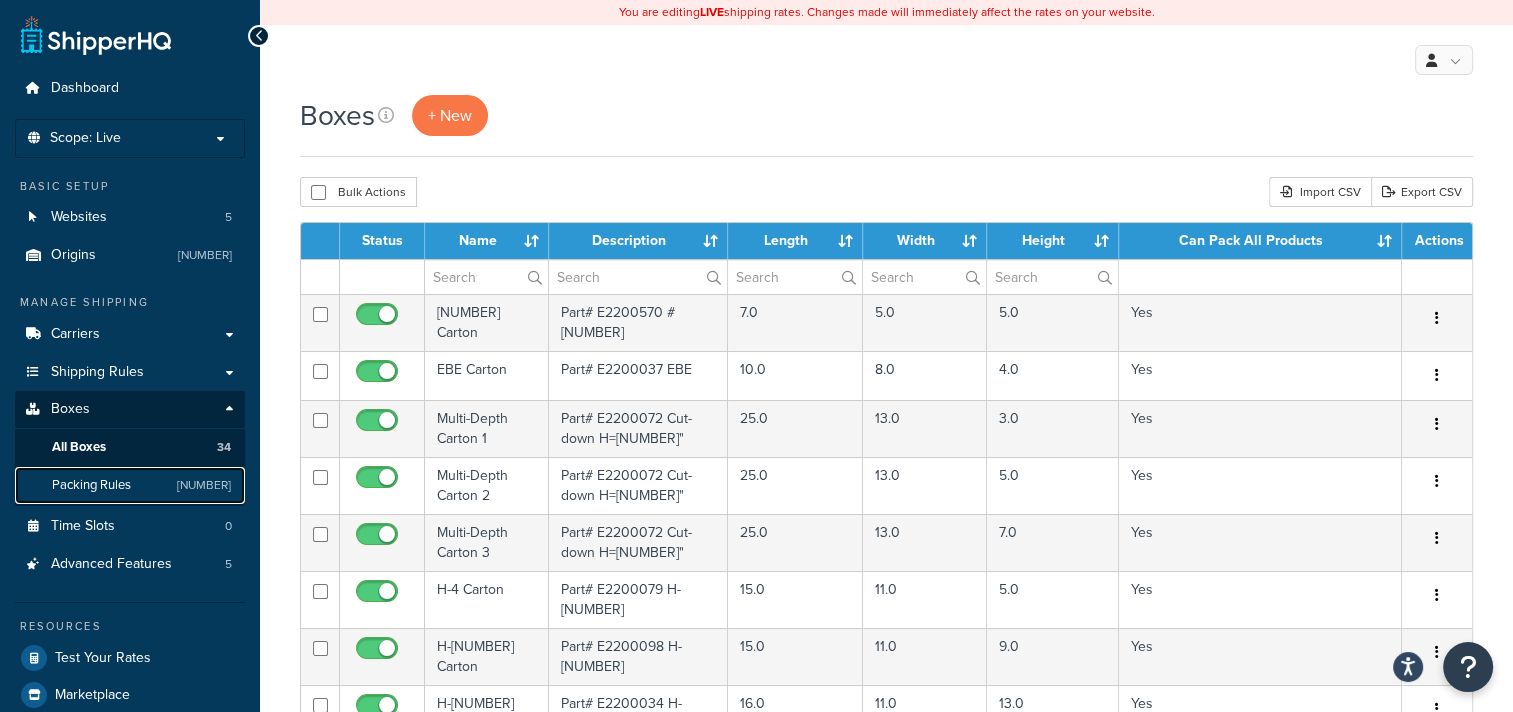 click on "Packing Rules" at bounding box center [91, 485] 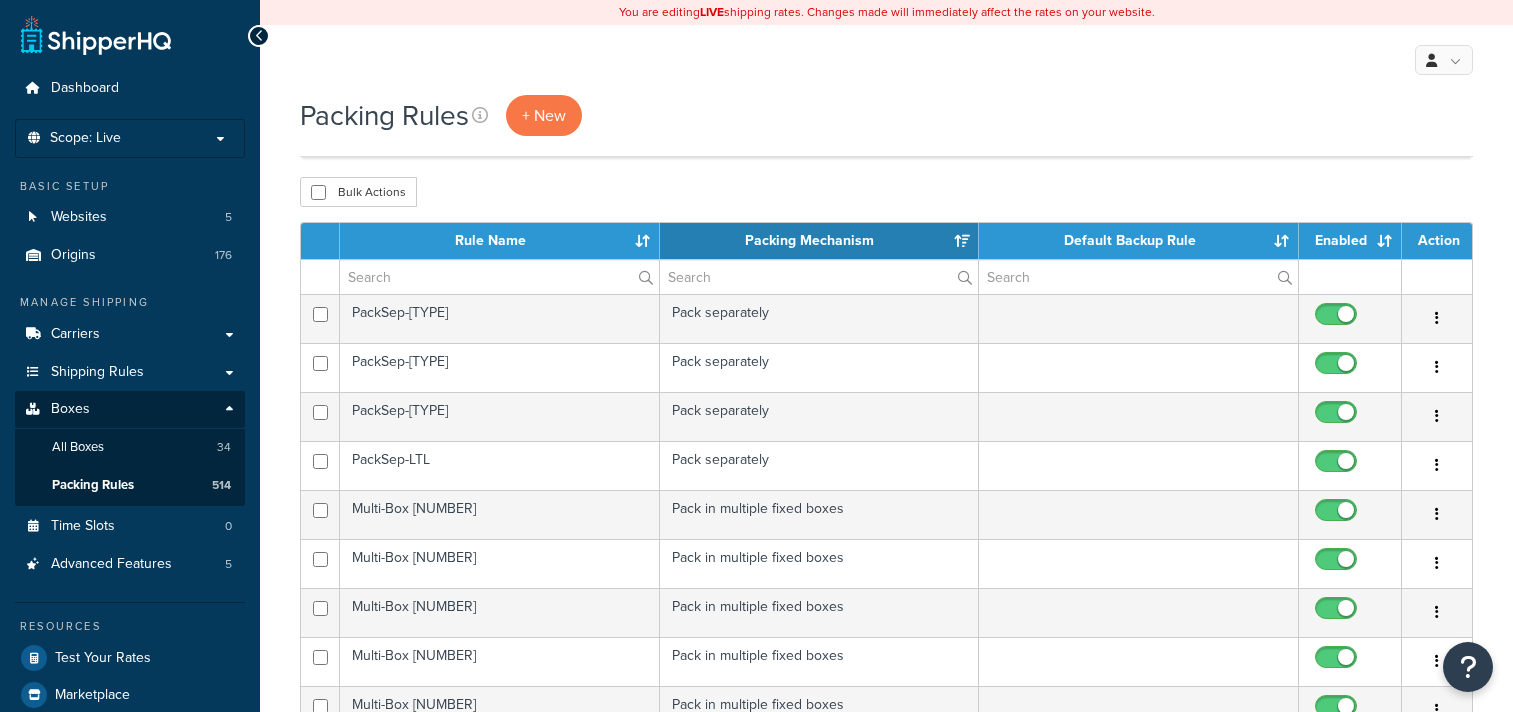 scroll, scrollTop: 400, scrollLeft: 0, axis: vertical 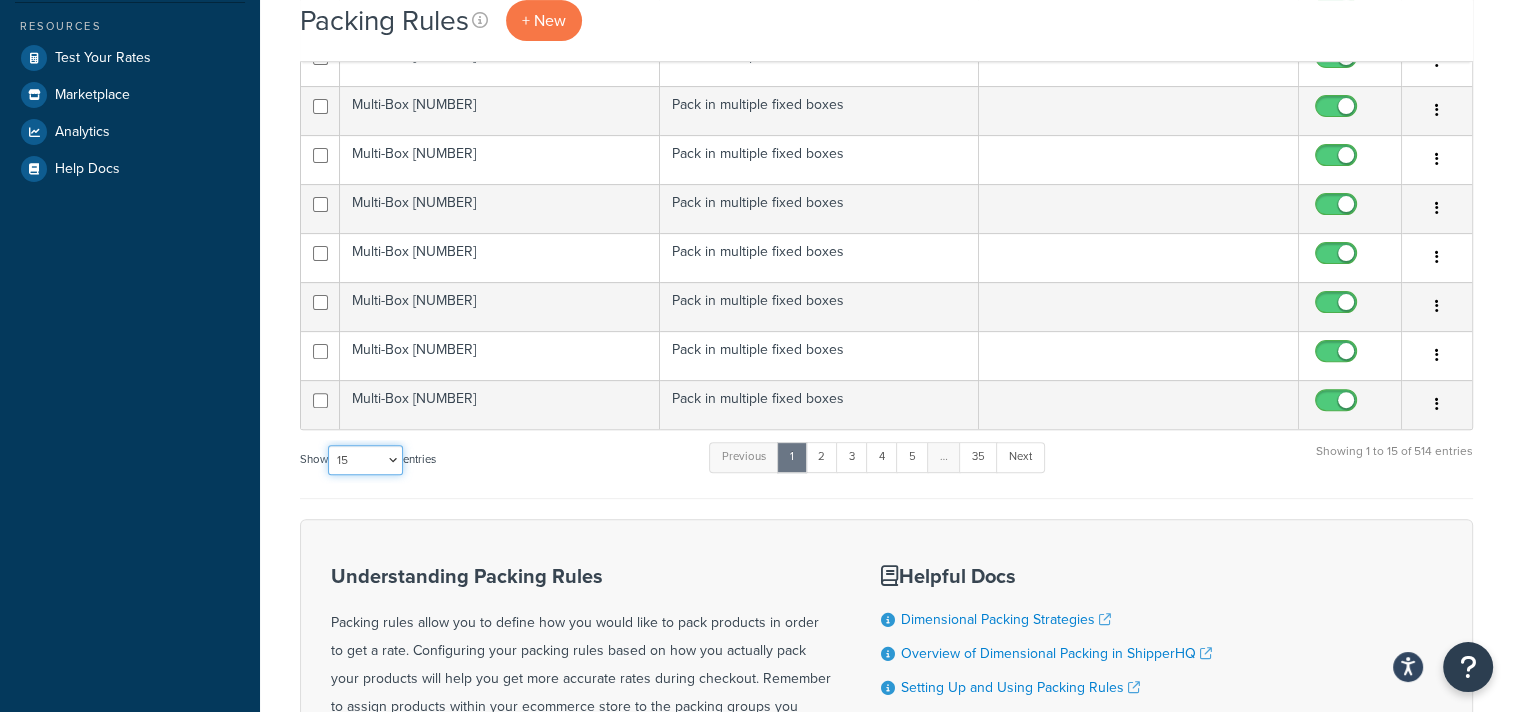 click on "10 15 25 50 100" at bounding box center (365, 460) 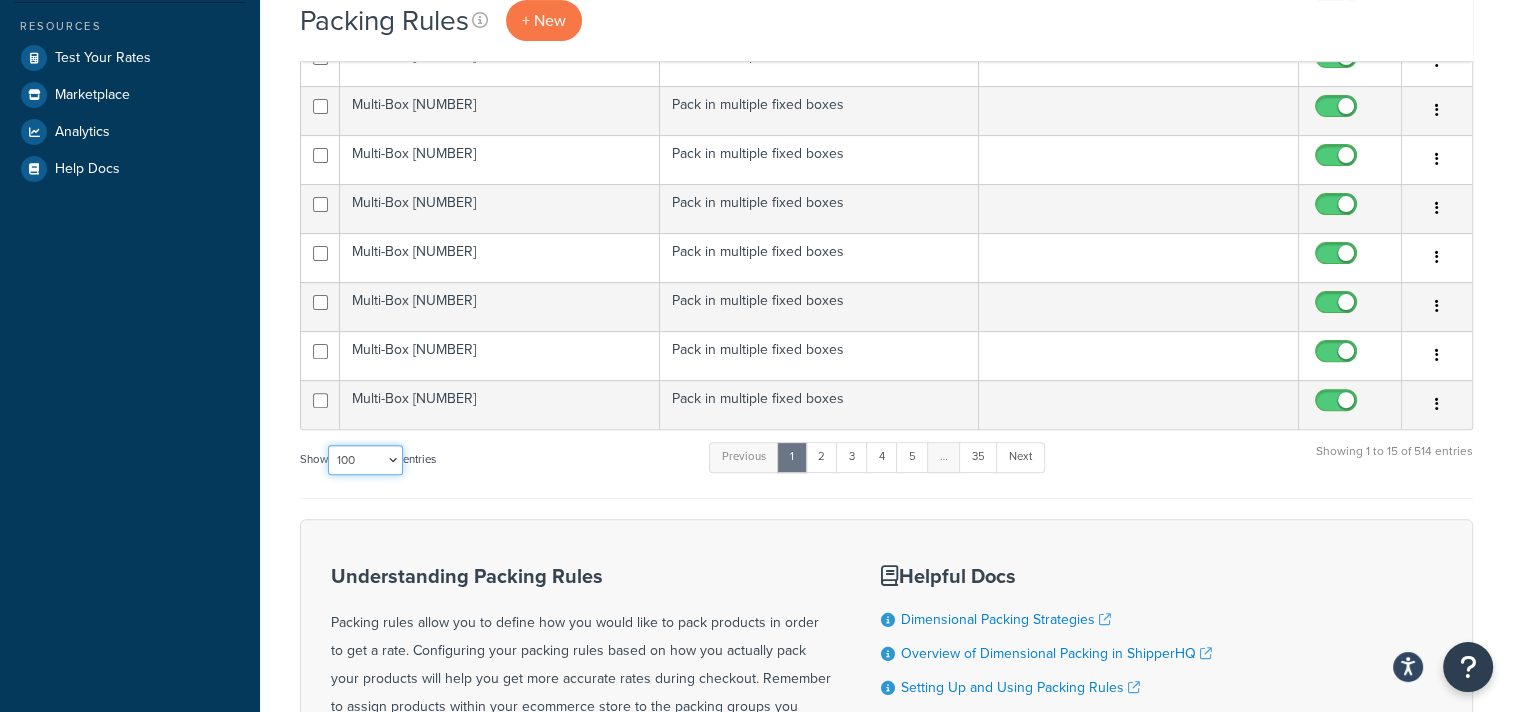 click on "10 15 25 50 100" at bounding box center [365, 460] 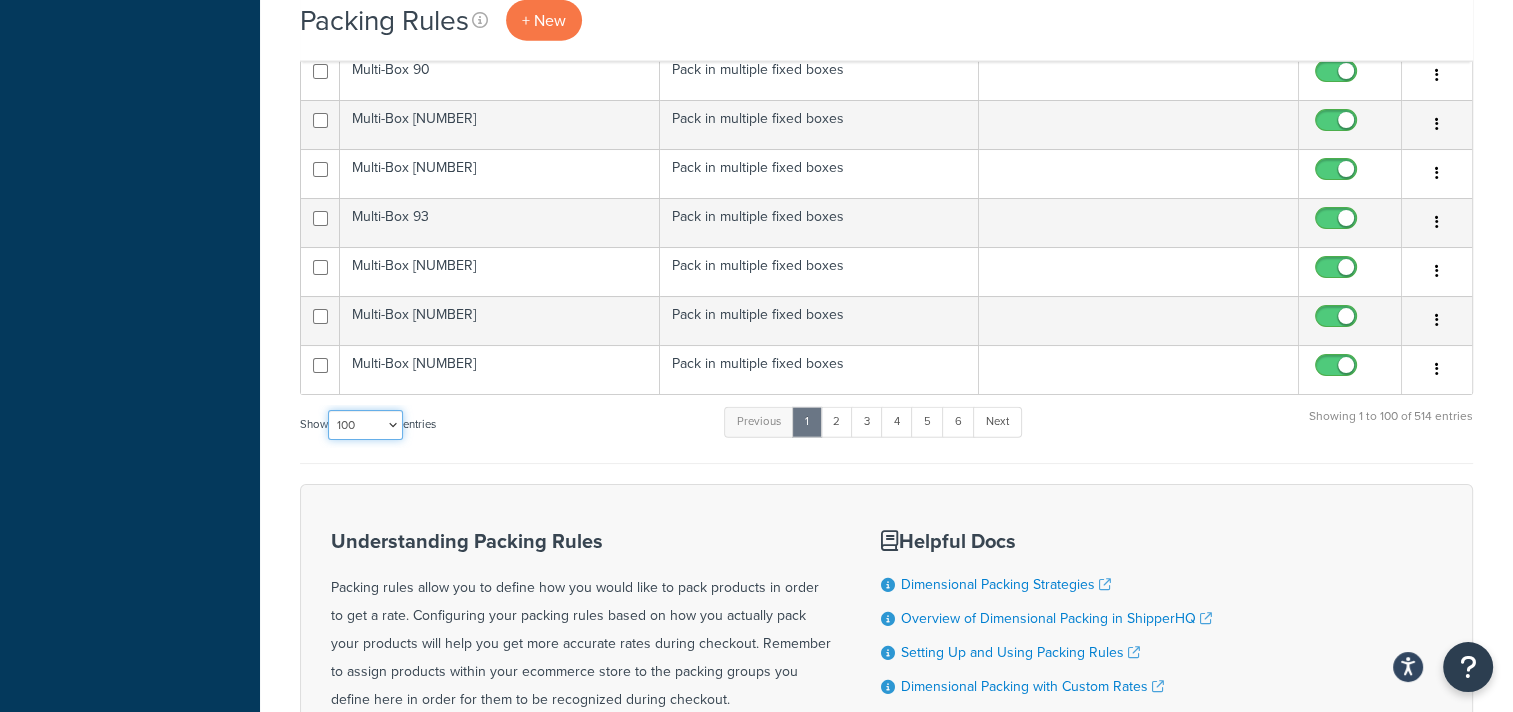 scroll, scrollTop: 5024, scrollLeft: 0, axis: vertical 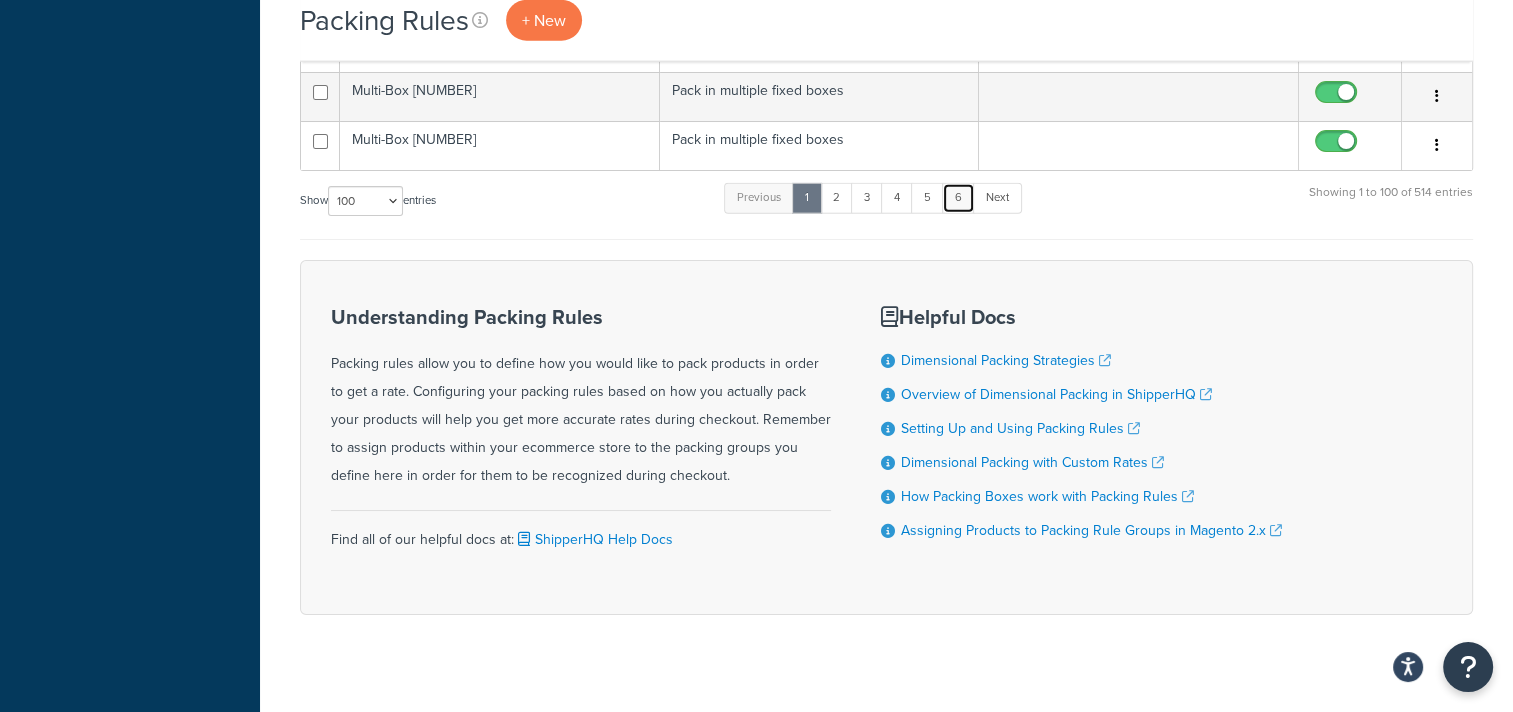 click on "6" at bounding box center (958, 198) 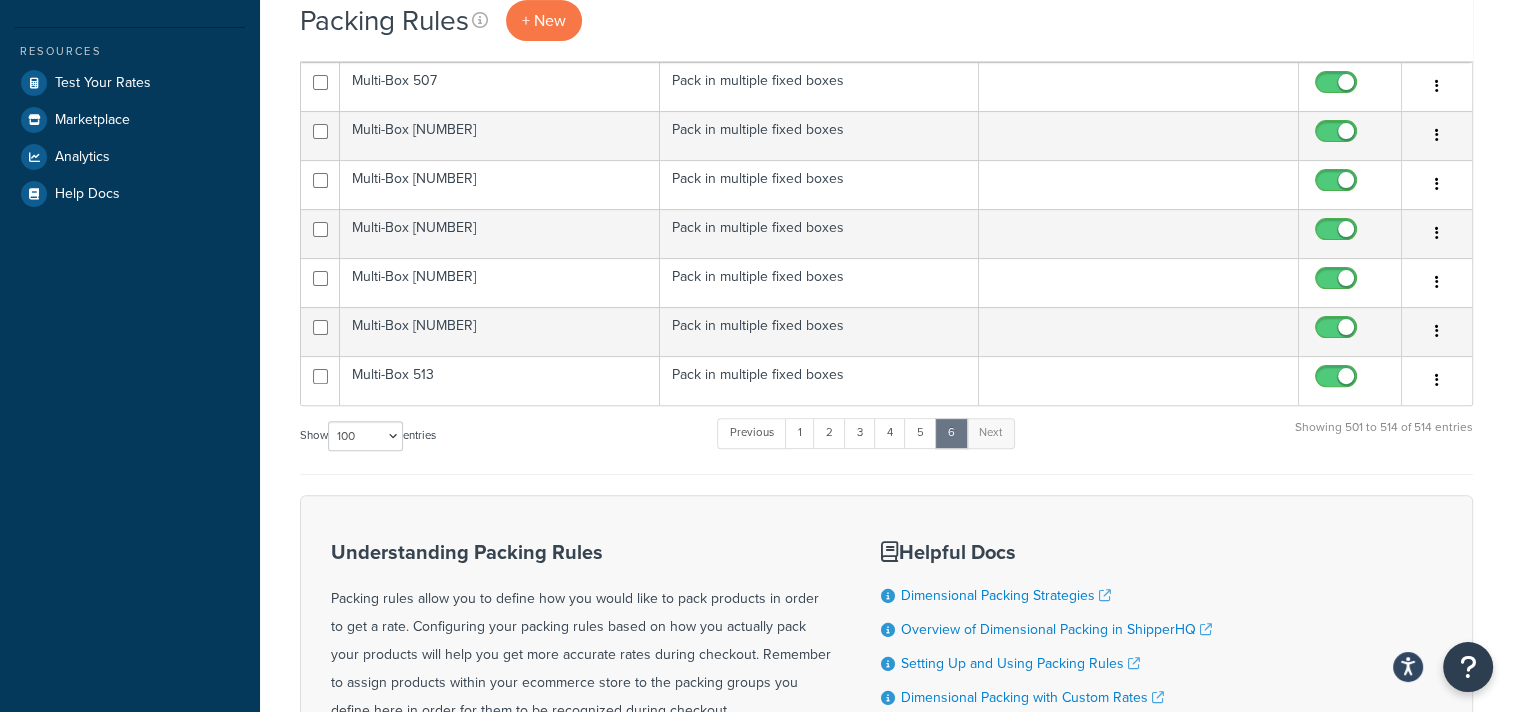 scroll, scrollTop: 700, scrollLeft: 0, axis: vertical 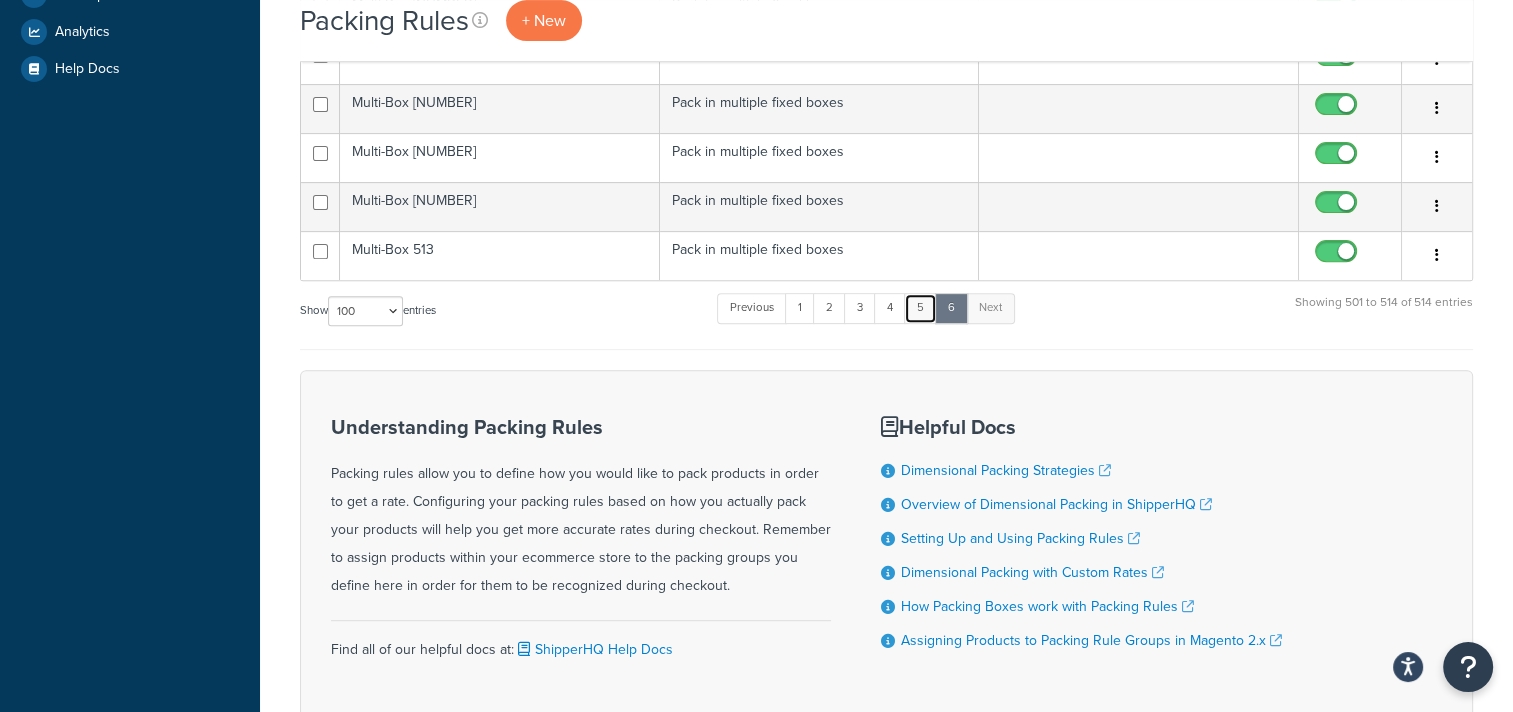 click on "5" at bounding box center [920, 308] 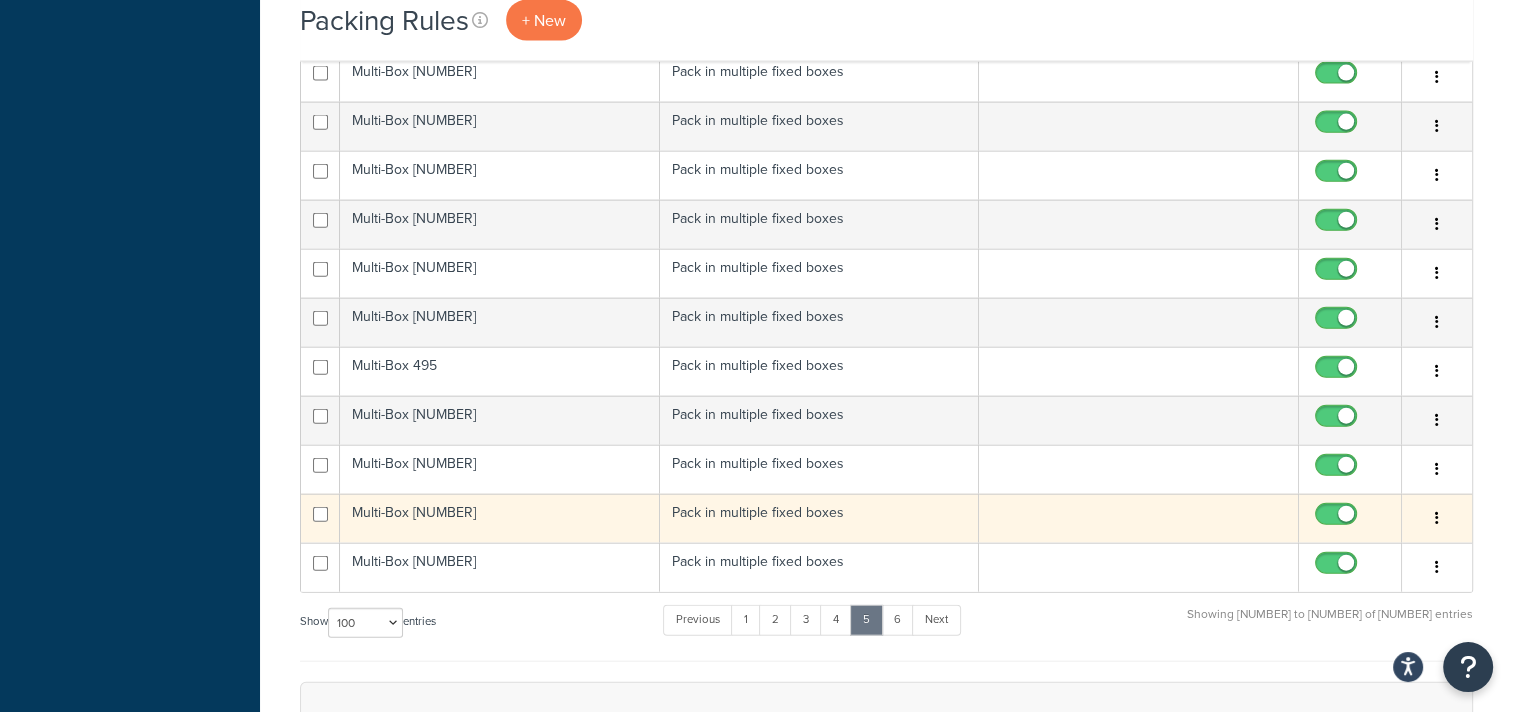 scroll, scrollTop: 4545, scrollLeft: 0, axis: vertical 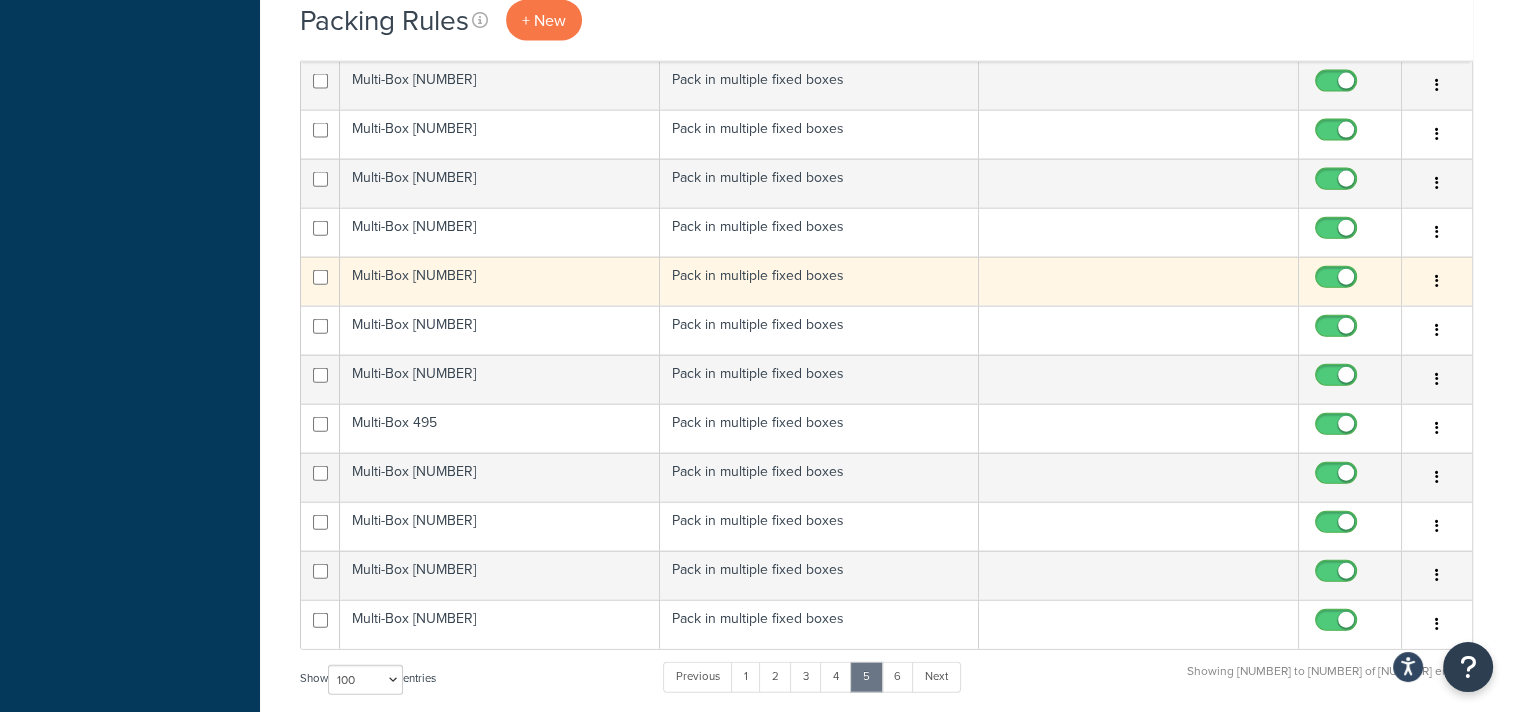 click on "Multi-Box 492" at bounding box center (500, 281) 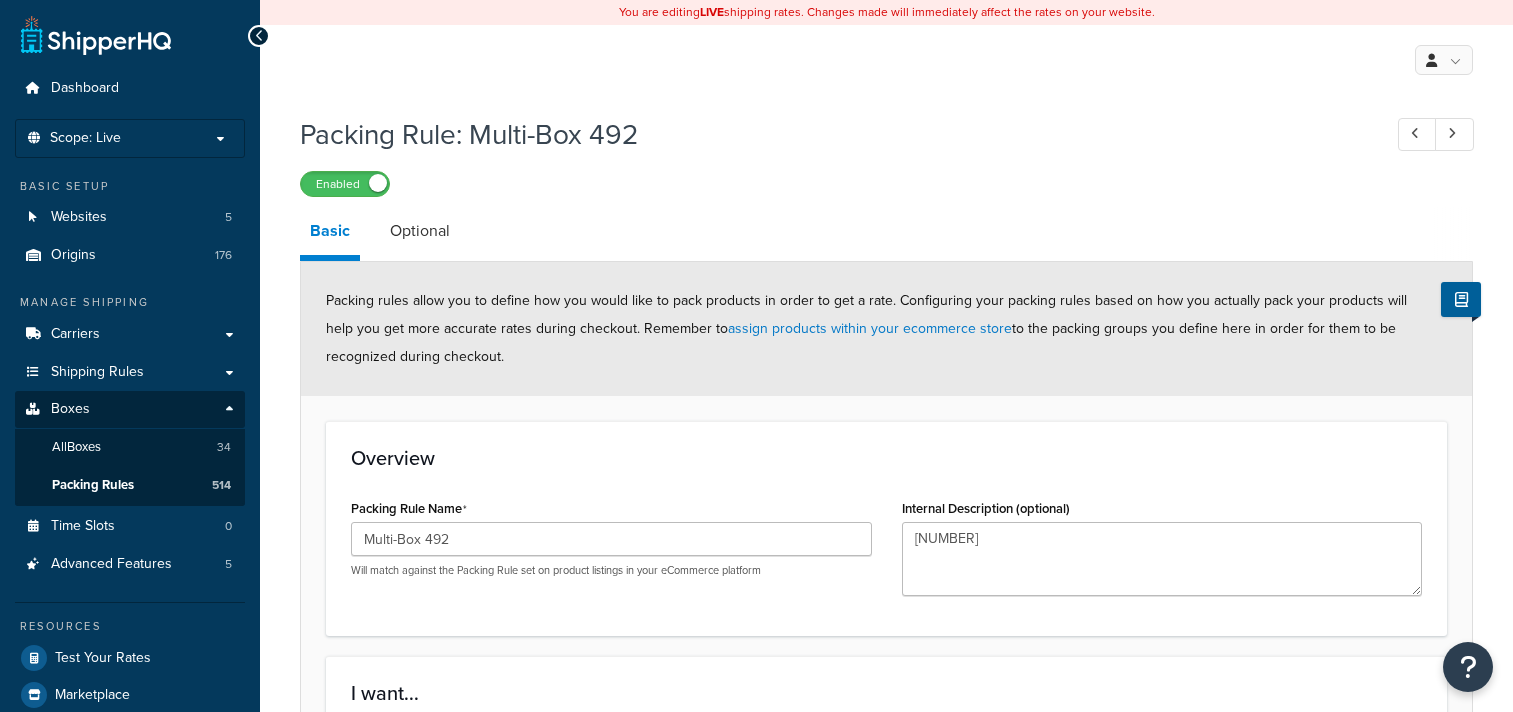 scroll, scrollTop: 0, scrollLeft: 0, axis: both 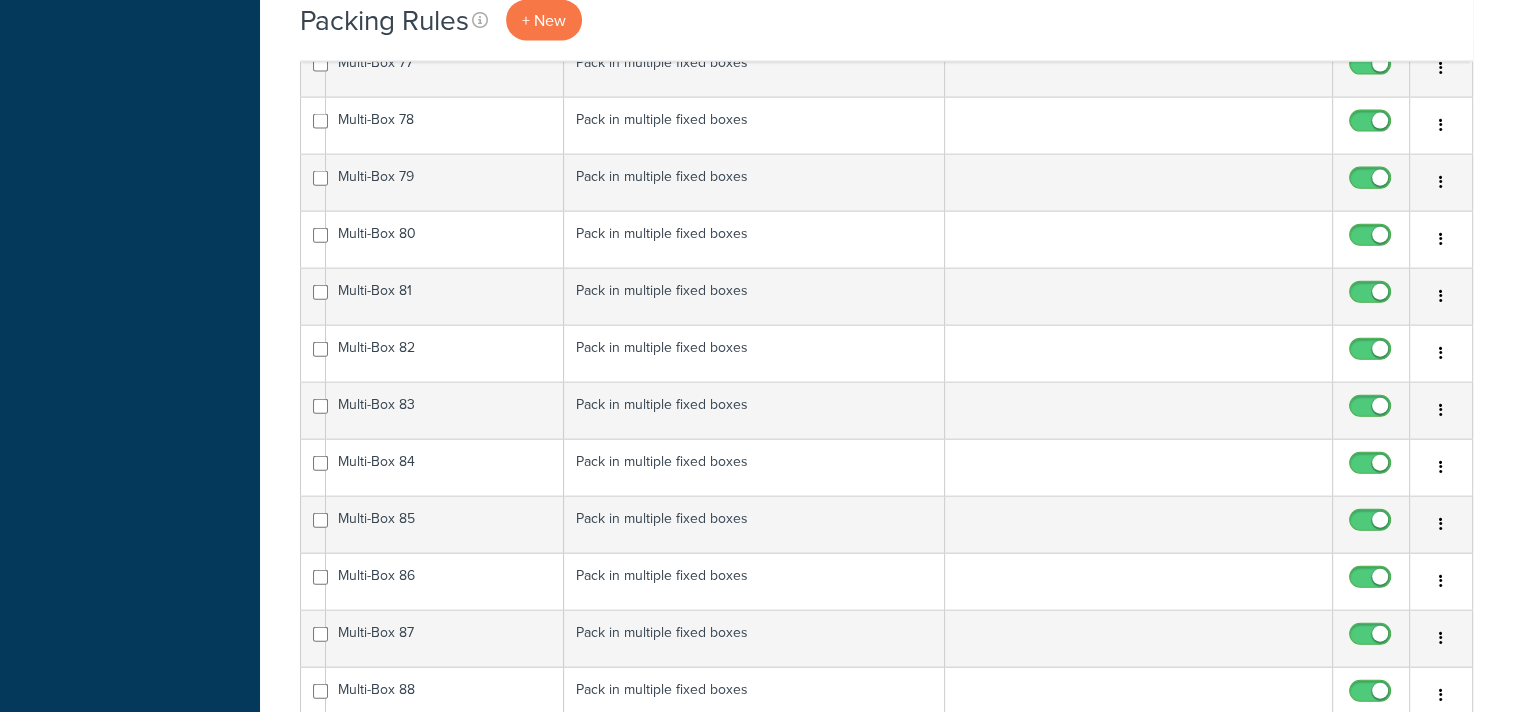 select on "100" 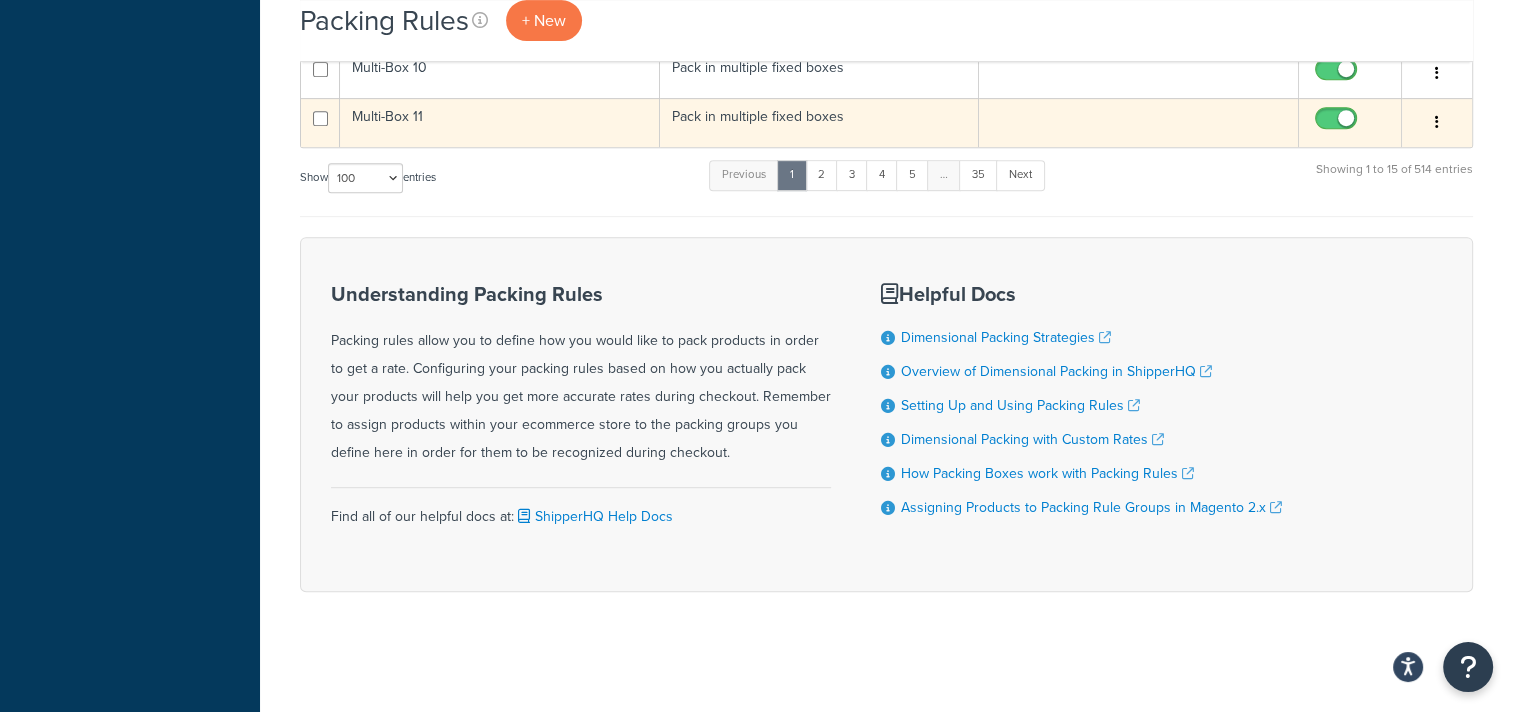scroll, scrollTop: 876, scrollLeft: 0, axis: vertical 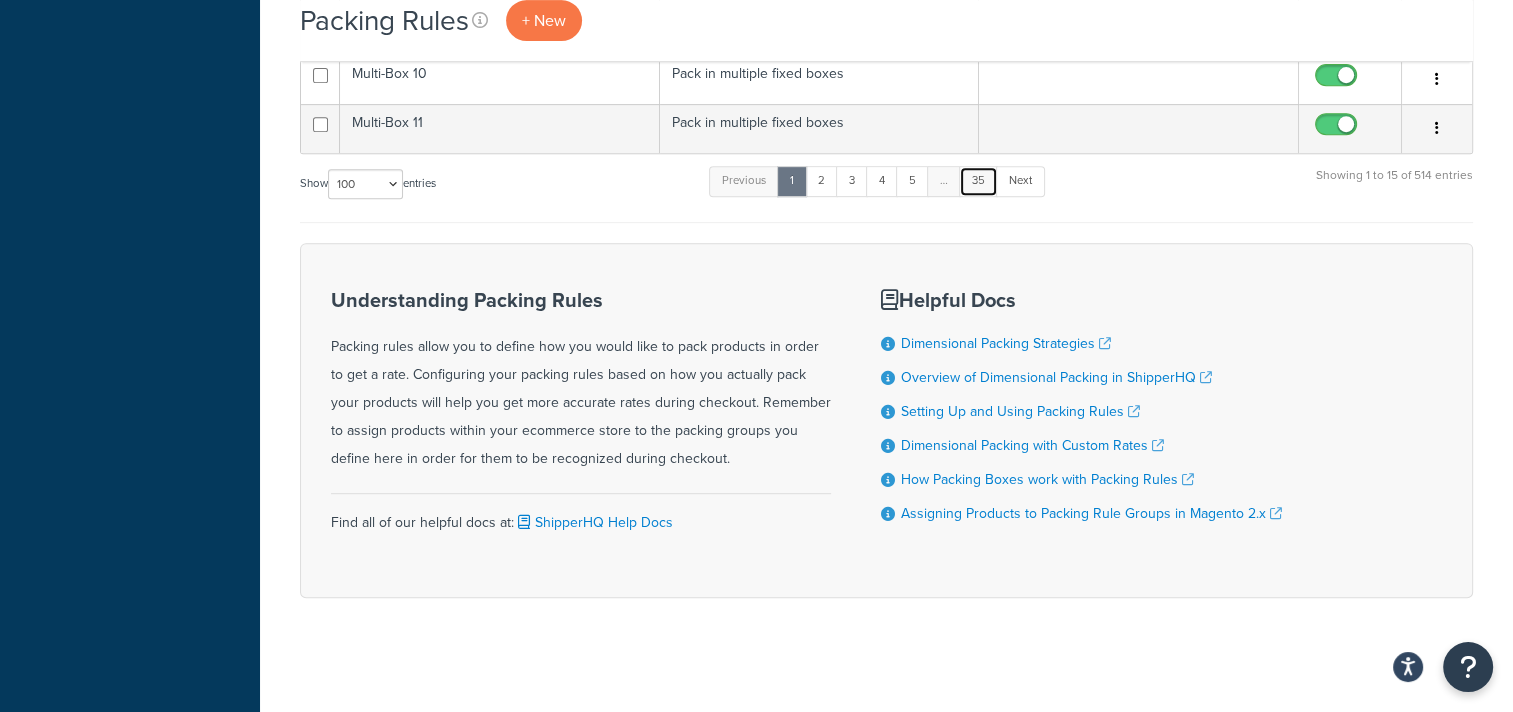 click on "35" at bounding box center [978, 181] 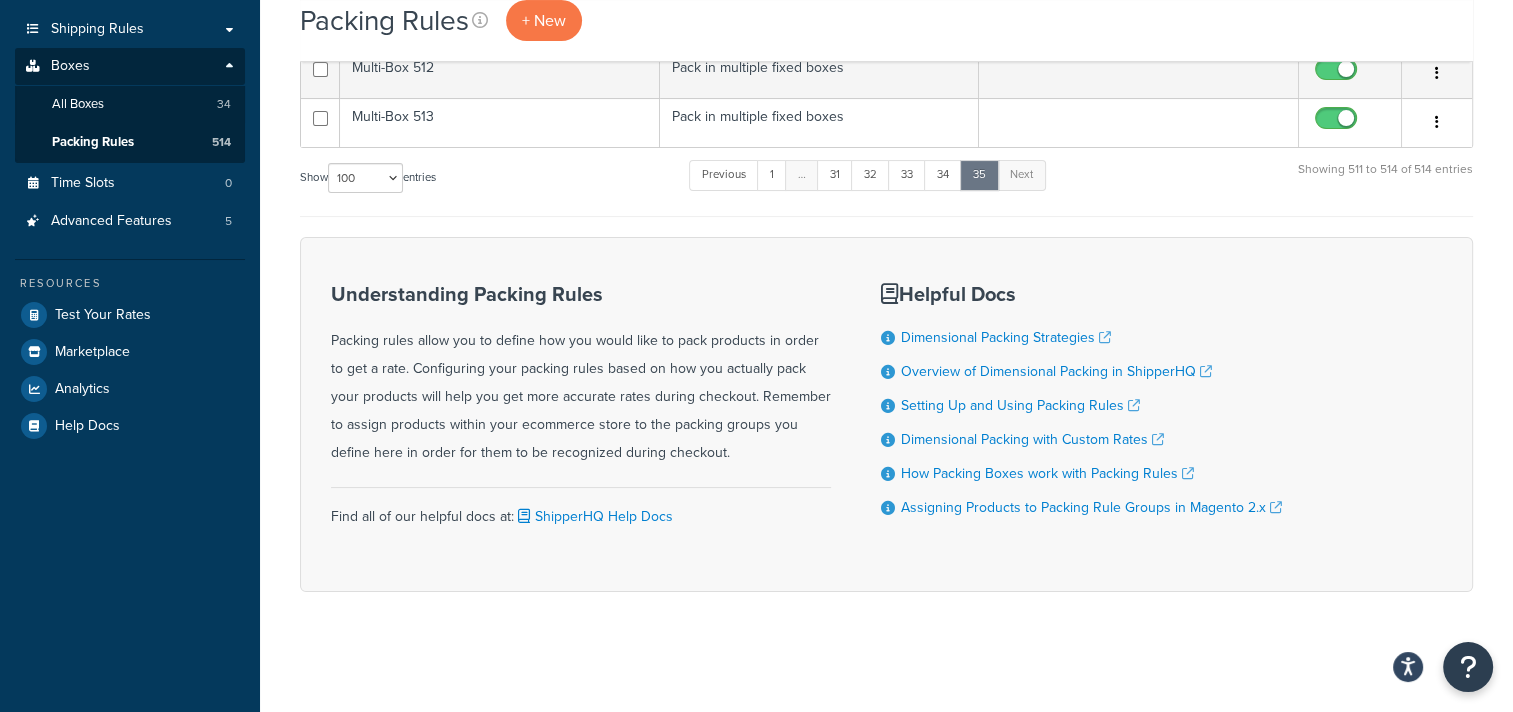 scroll, scrollTop: 340, scrollLeft: 0, axis: vertical 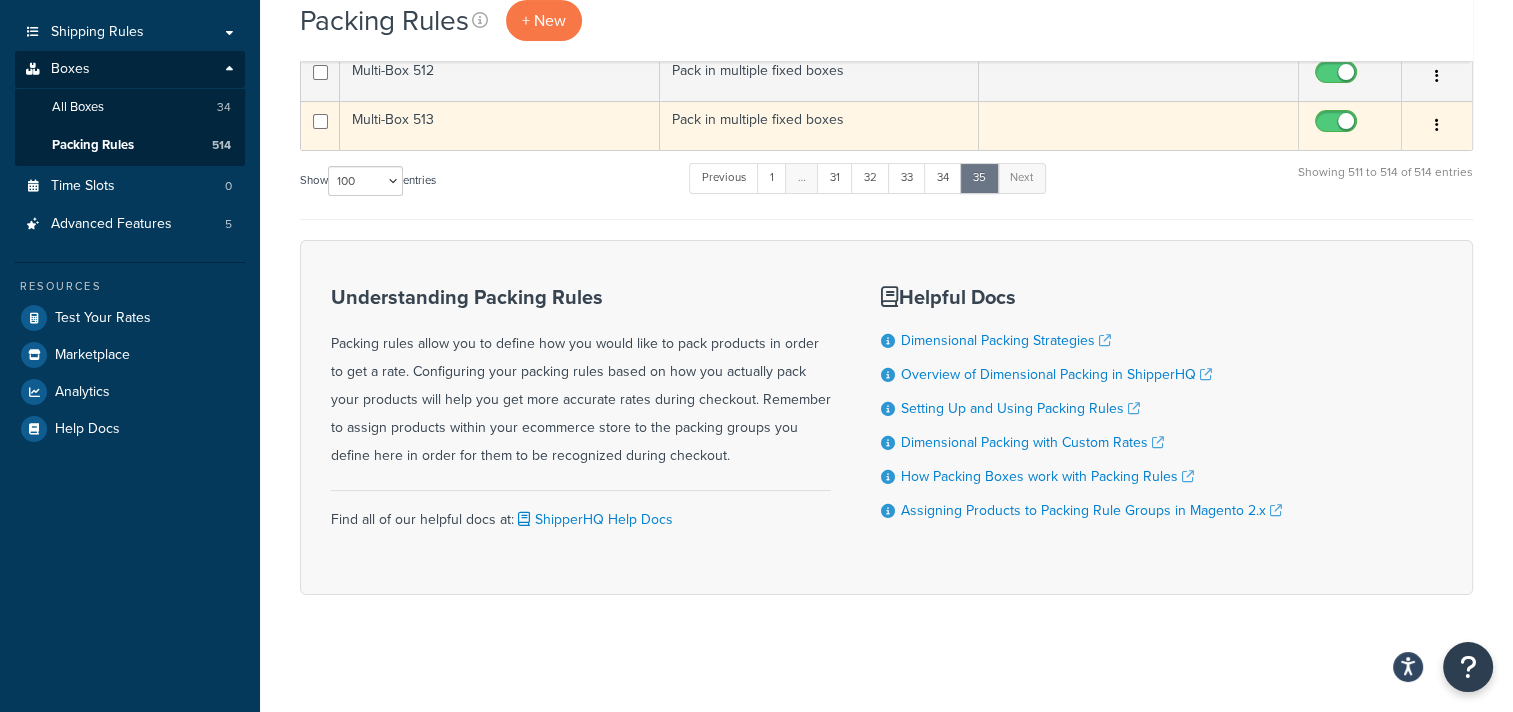 click on "Multi-Box 513" at bounding box center (500, 125) 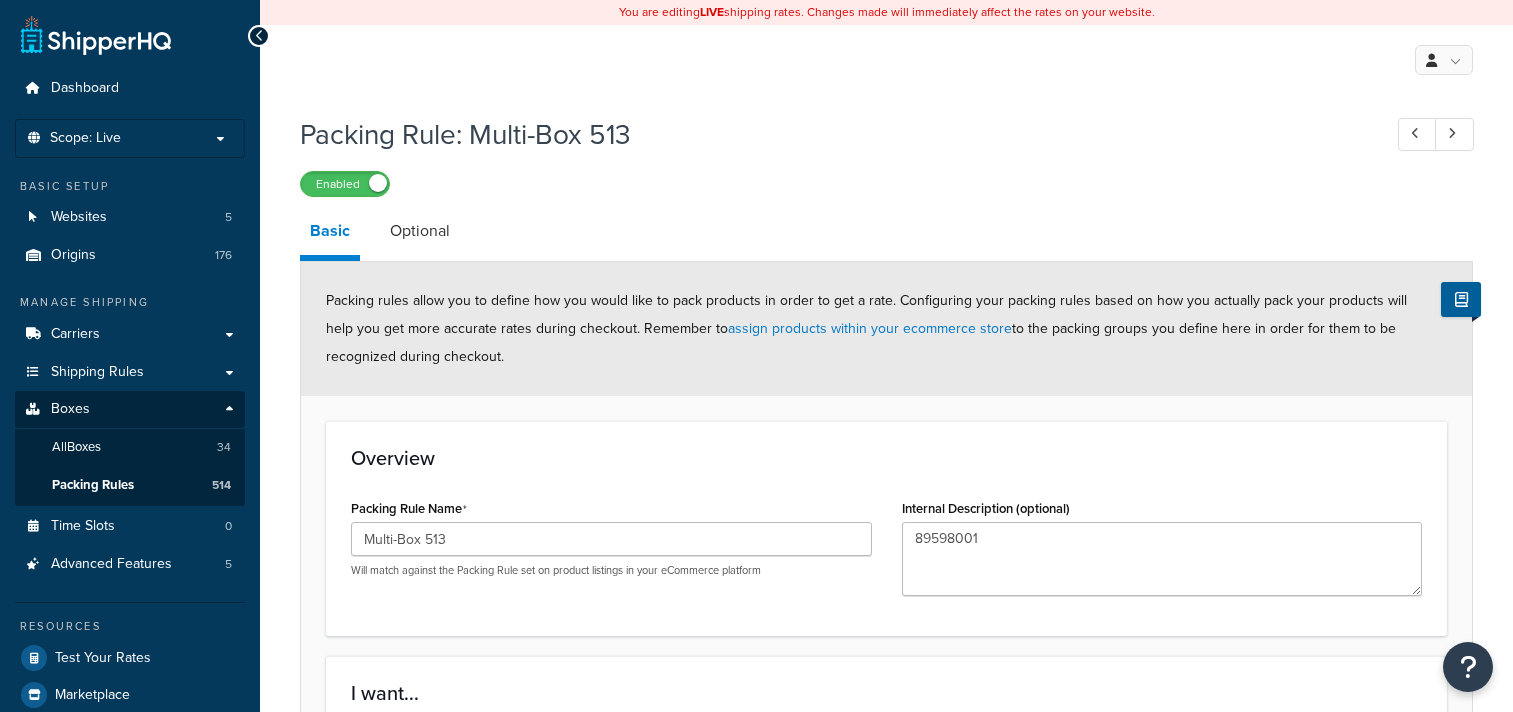 scroll, scrollTop: 0, scrollLeft: 0, axis: both 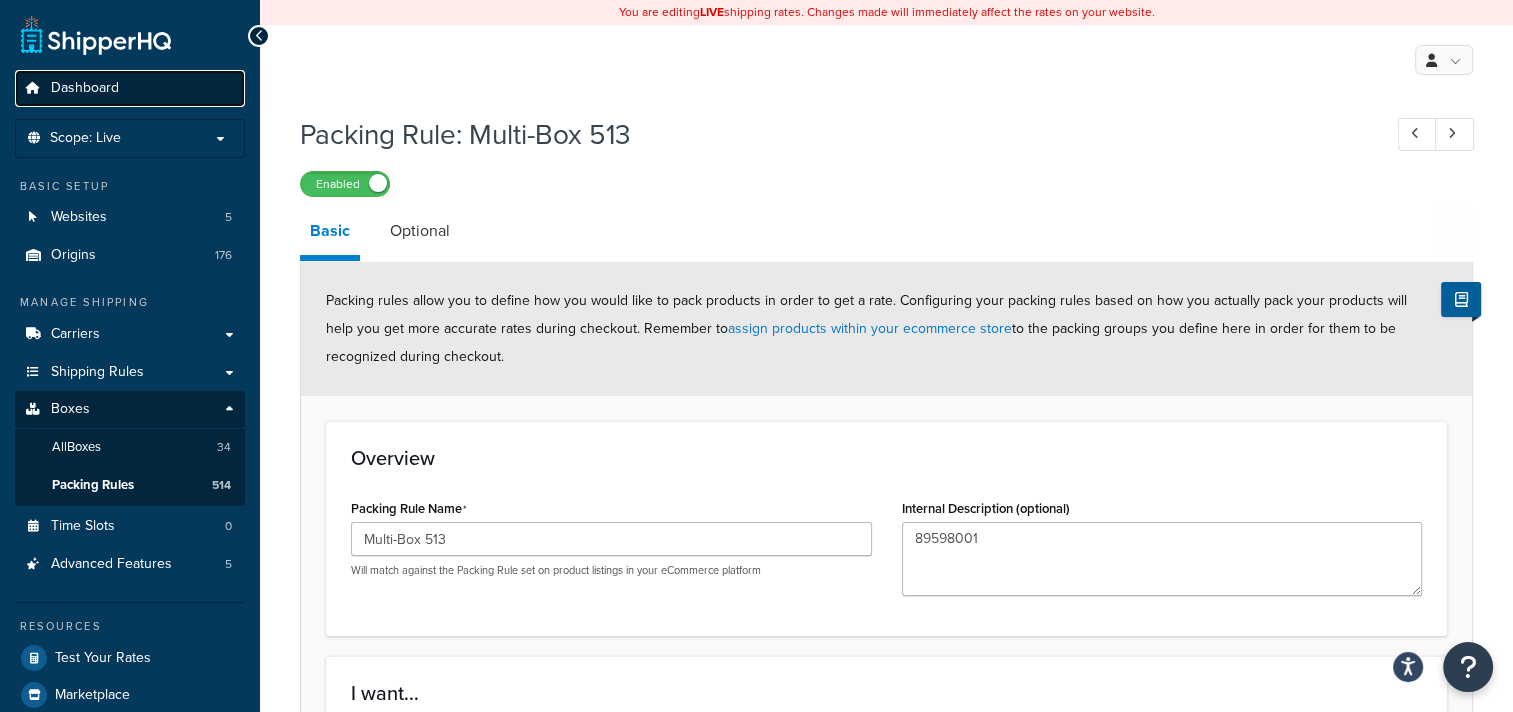 click on "Dashboard" at bounding box center (85, 88) 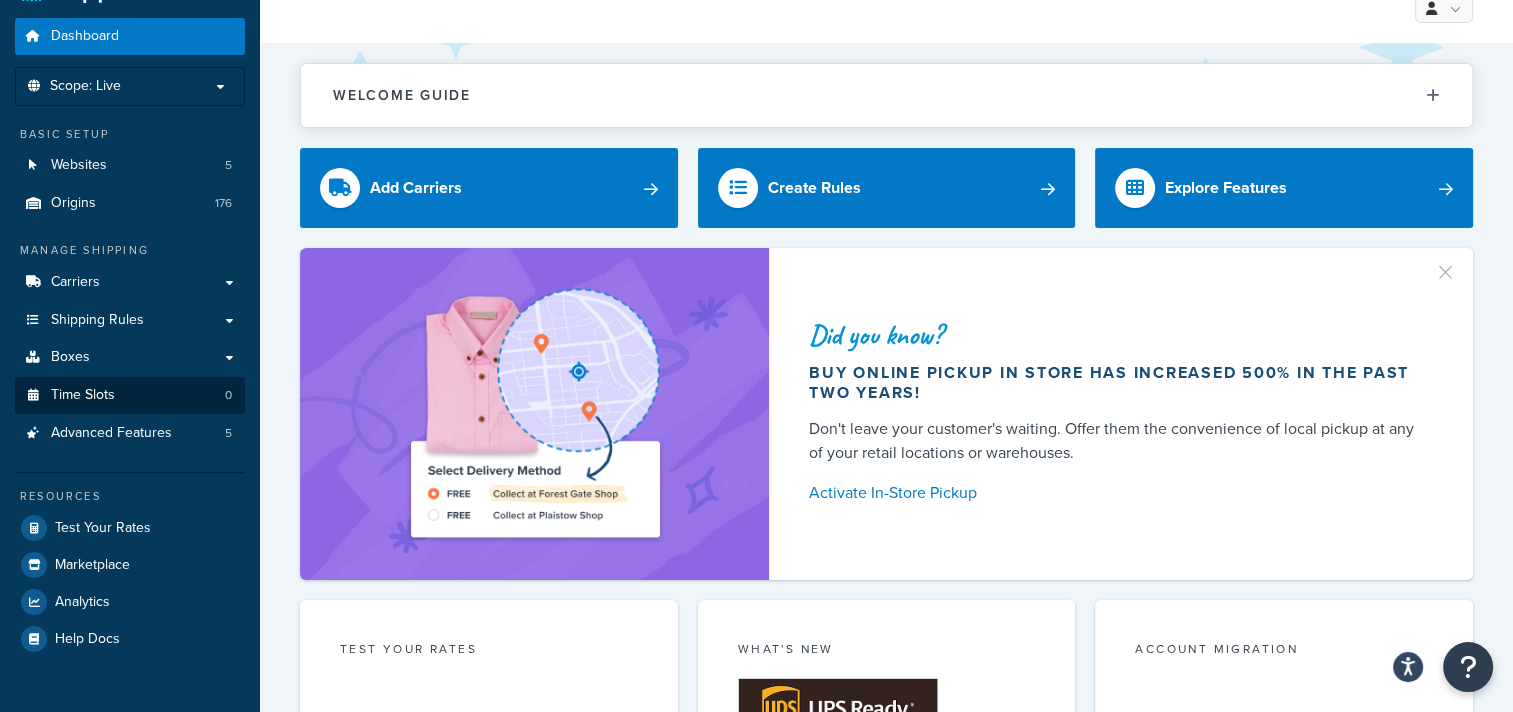 scroll, scrollTop: 0, scrollLeft: 0, axis: both 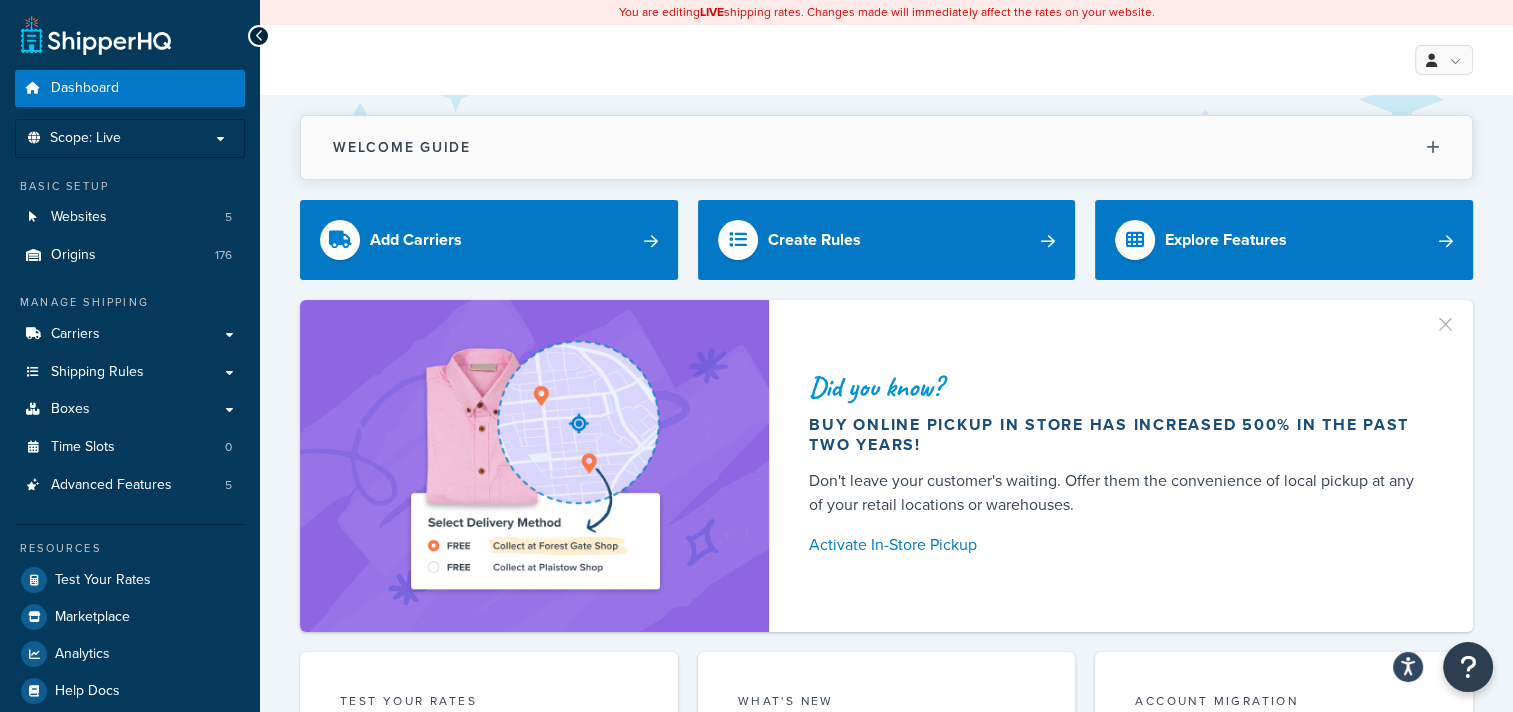 click on "Welcome Guide" at bounding box center [886, 147] 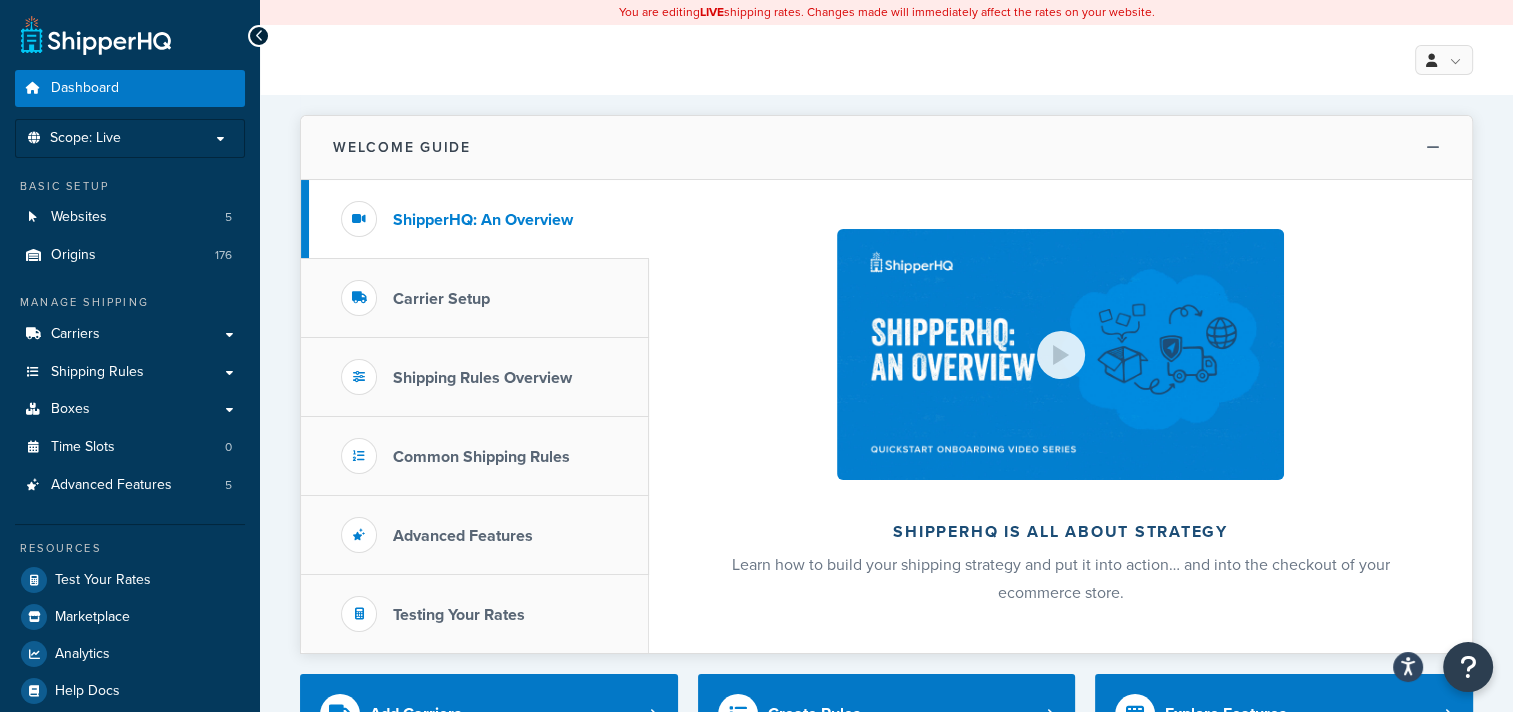 click on "Welcome Guide" at bounding box center (886, 148) 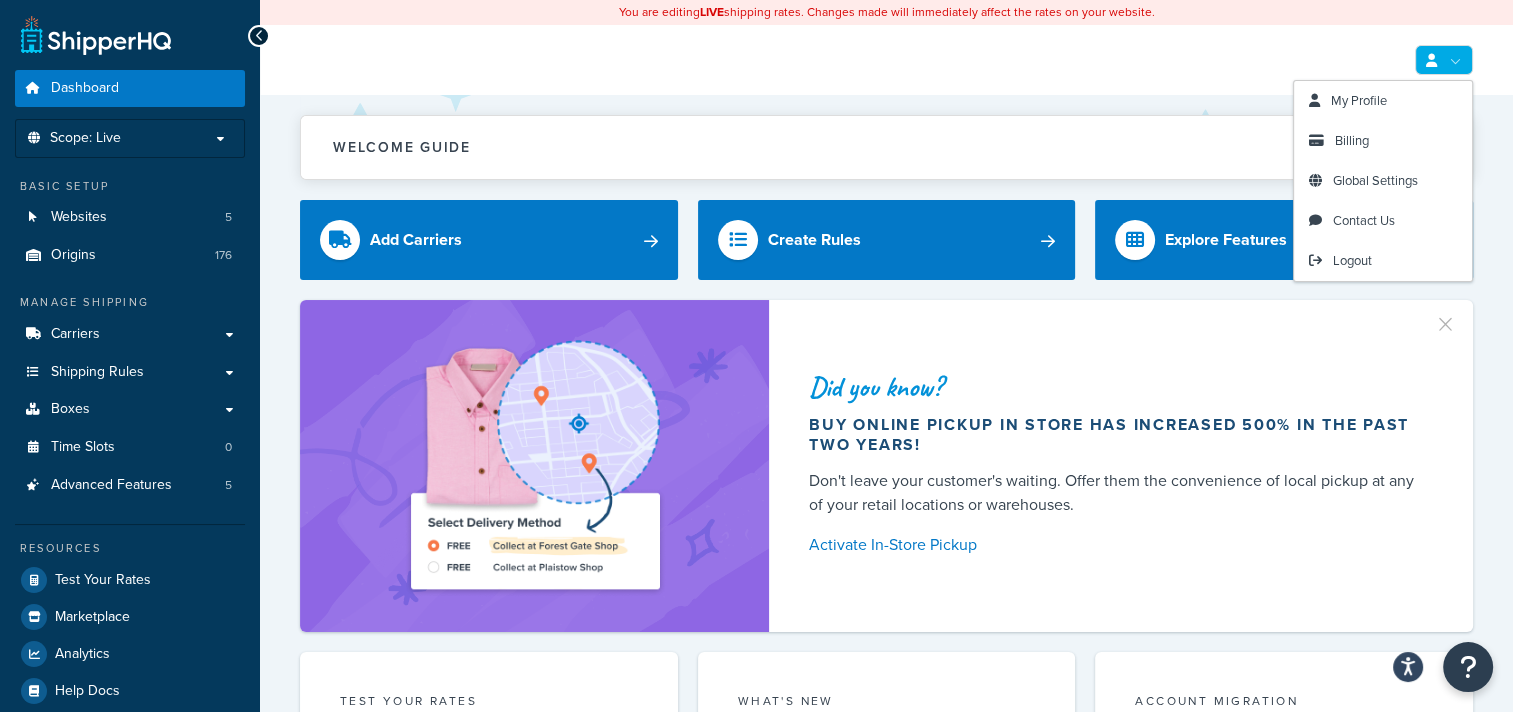 click at bounding box center (1444, 60) 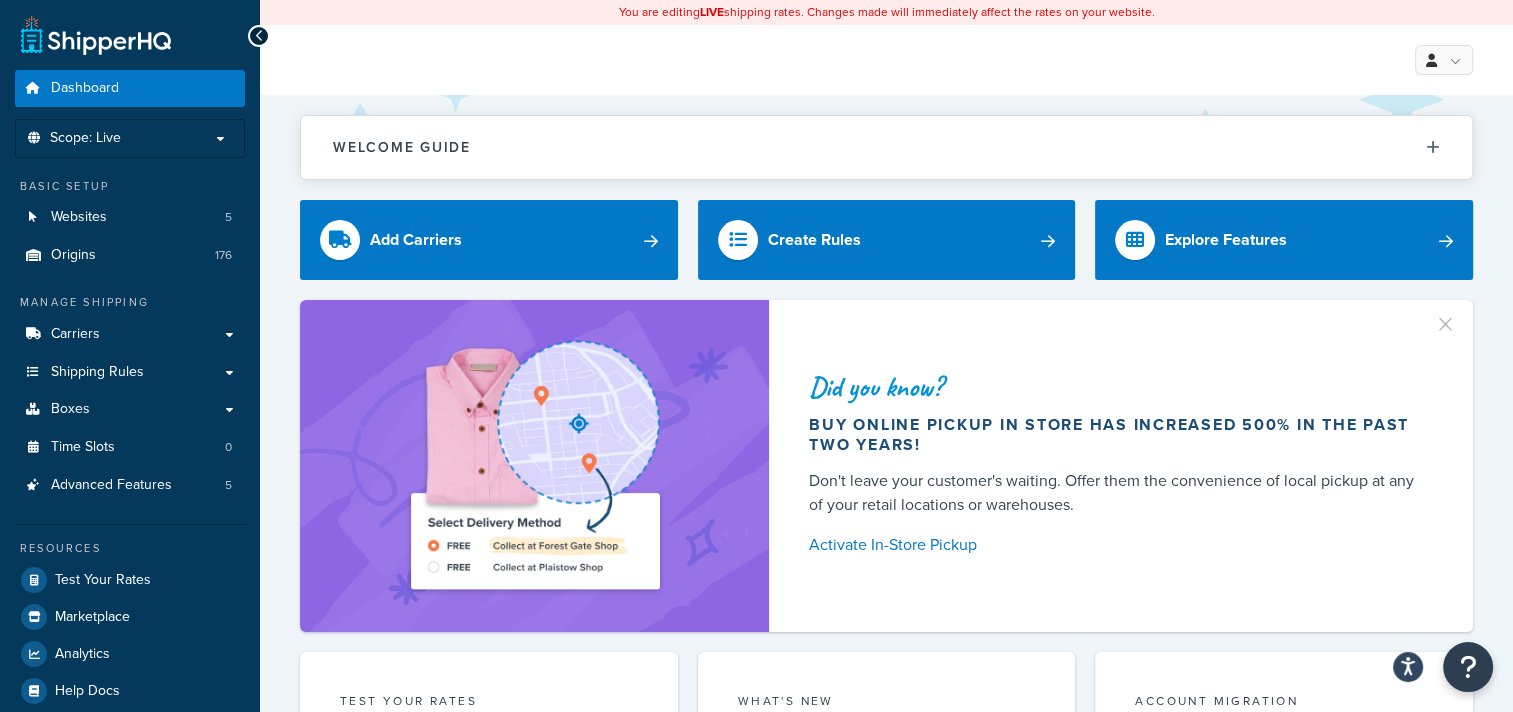 click on "My Profile   Billing   Global Settings   Contact Us   Logout" at bounding box center [886, 60] 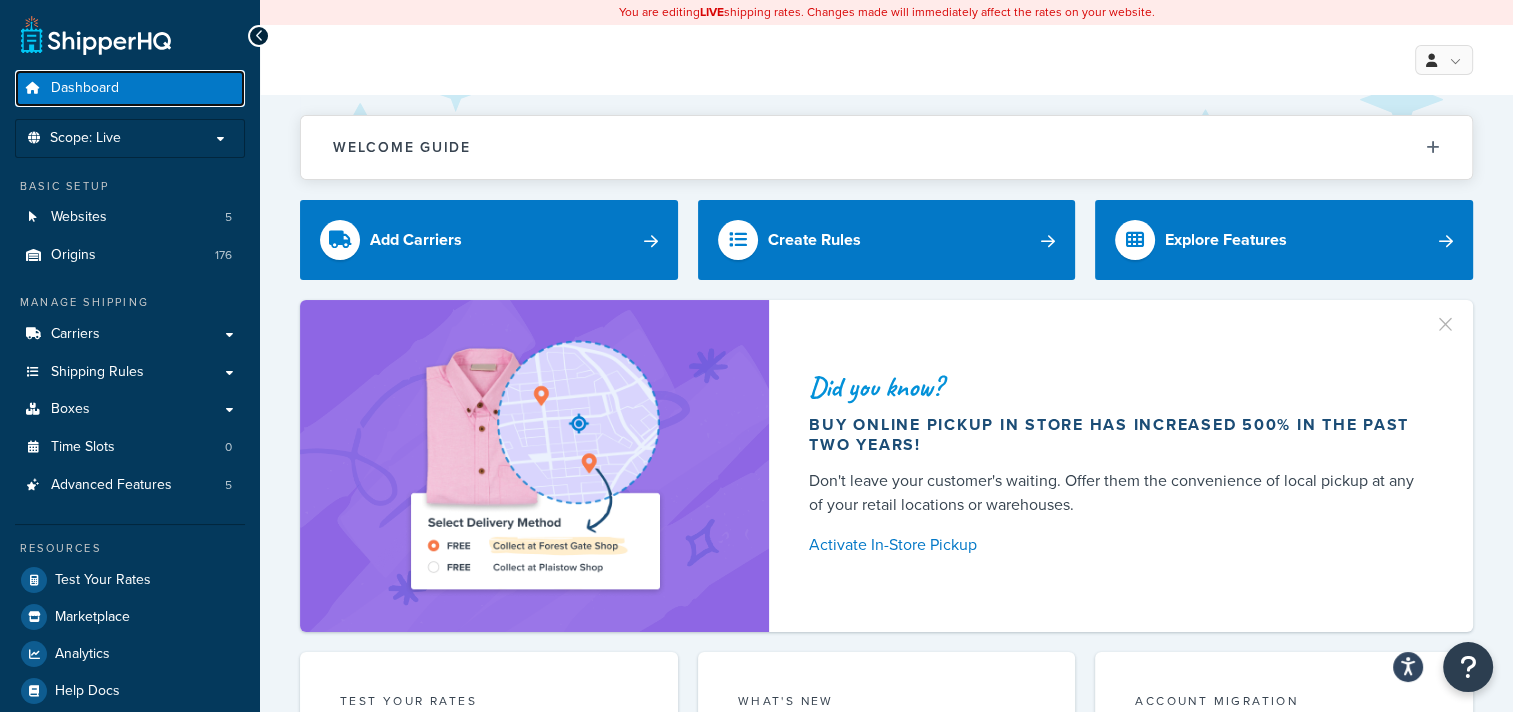 click on "Dashboard" at bounding box center [85, 88] 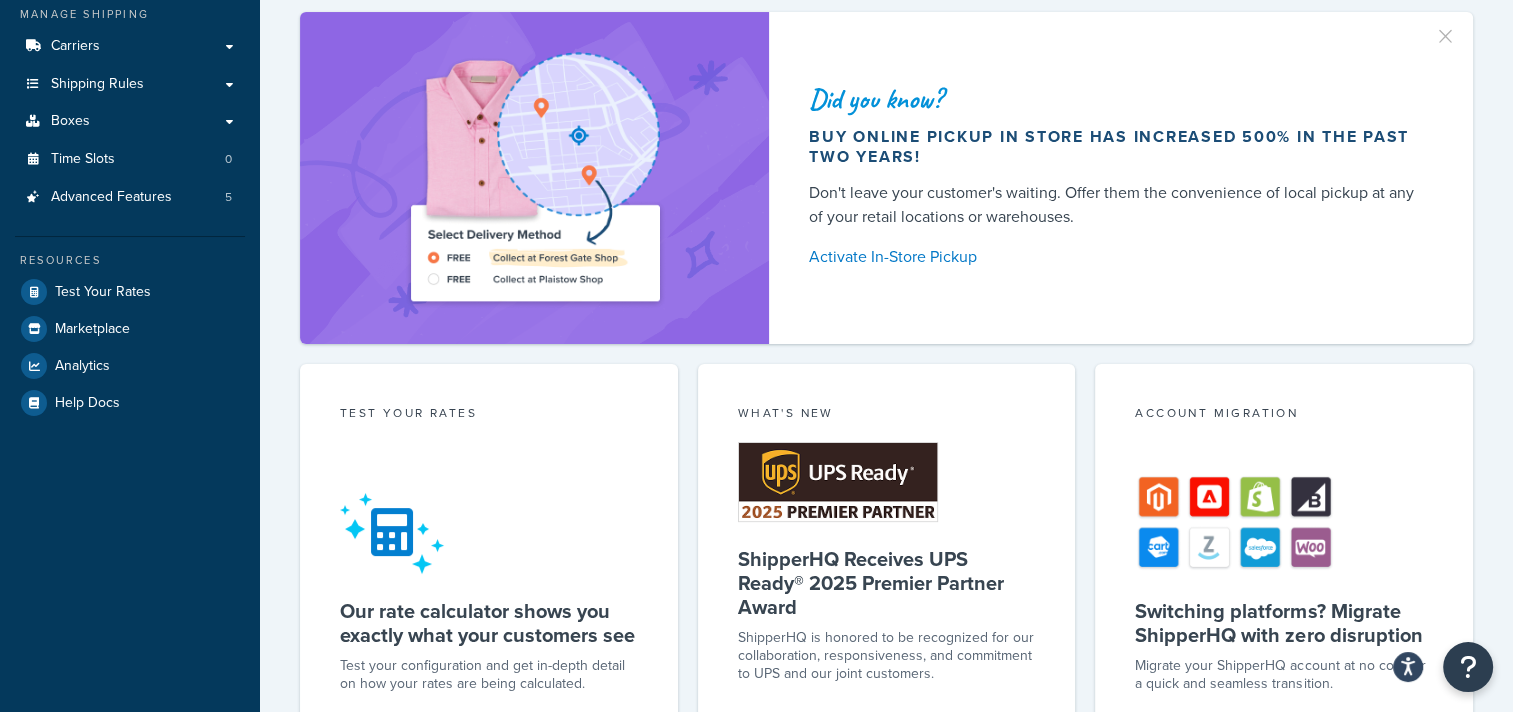 scroll, scrollTop: 300, scrollLeft: 0, axis: vertical 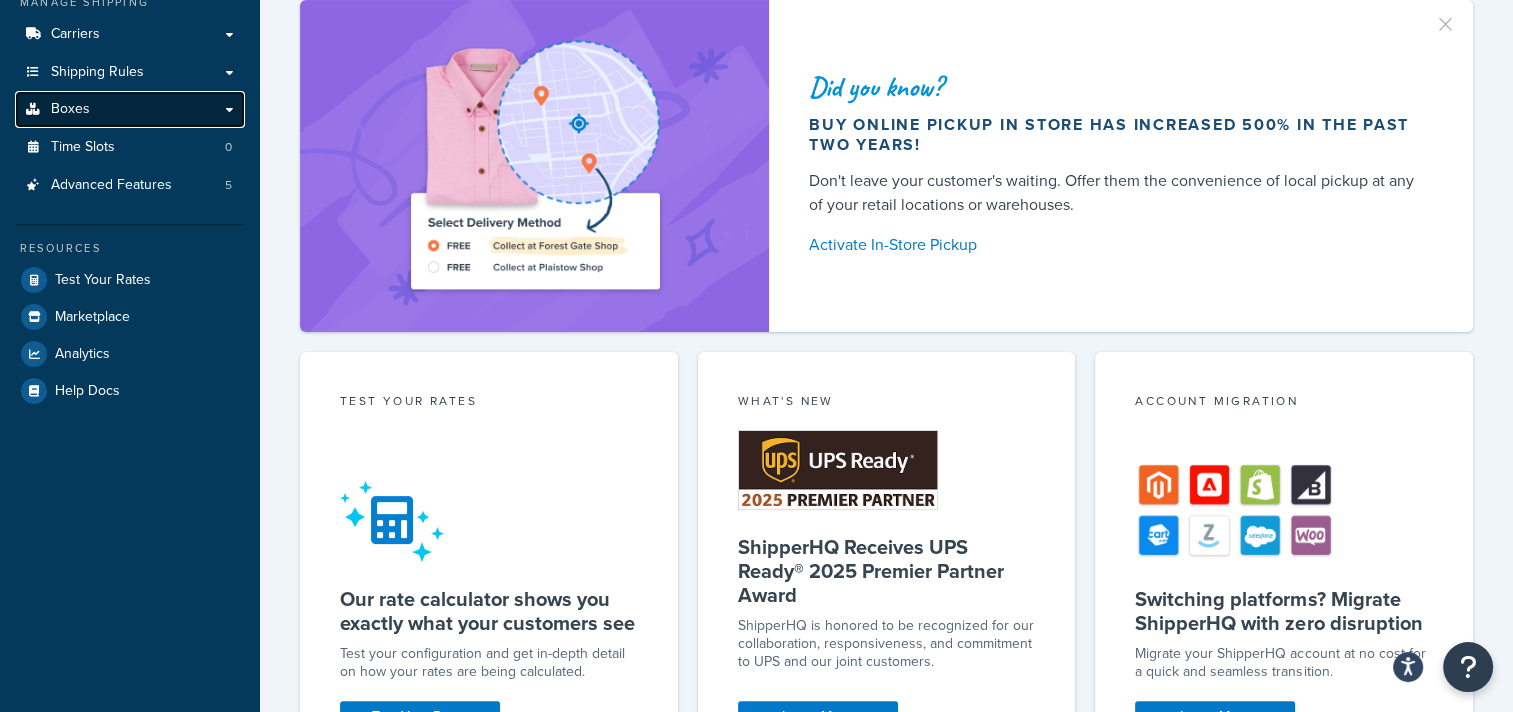 click on "Boxes" at bounding box center [70, 109] 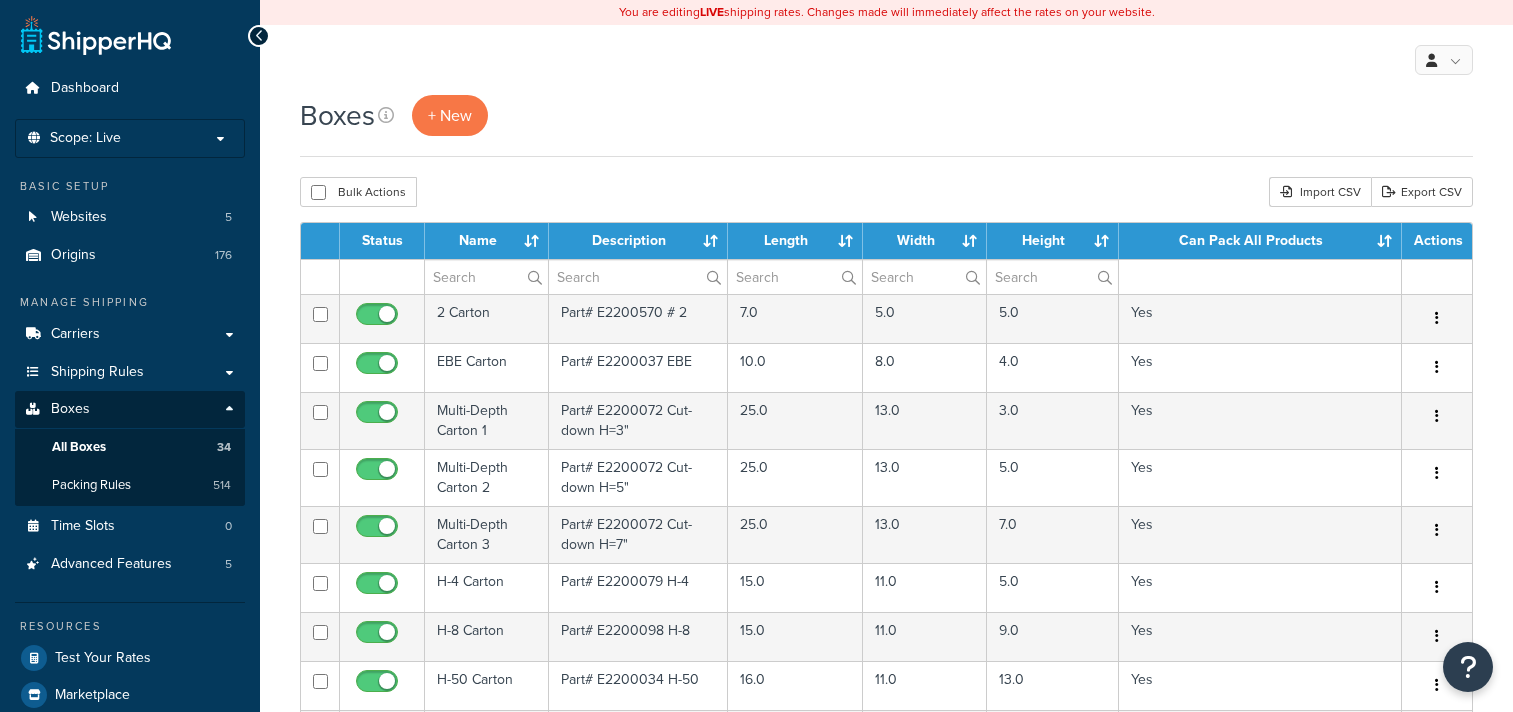 select on "1000" 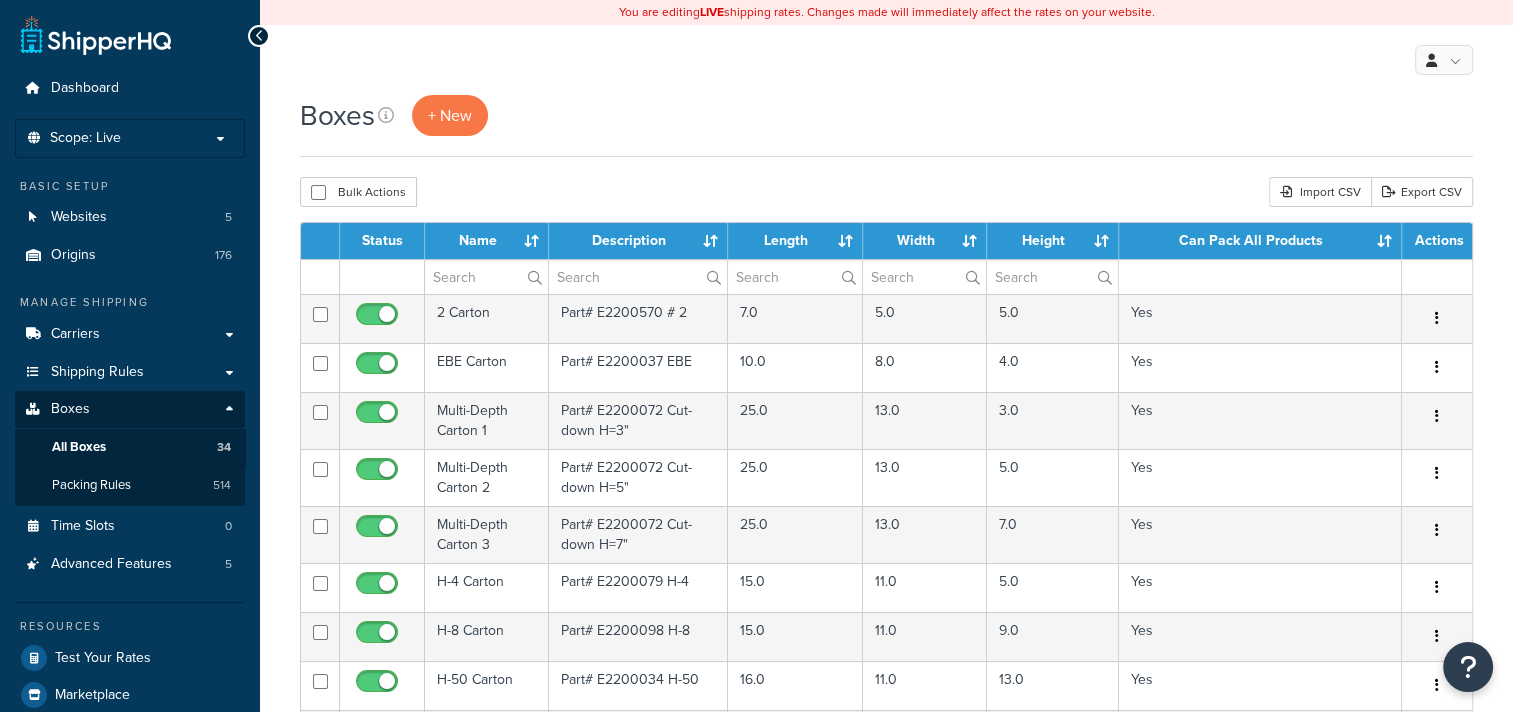 scroll, scrollTop: 0, scrollLeft: 0, axis: both 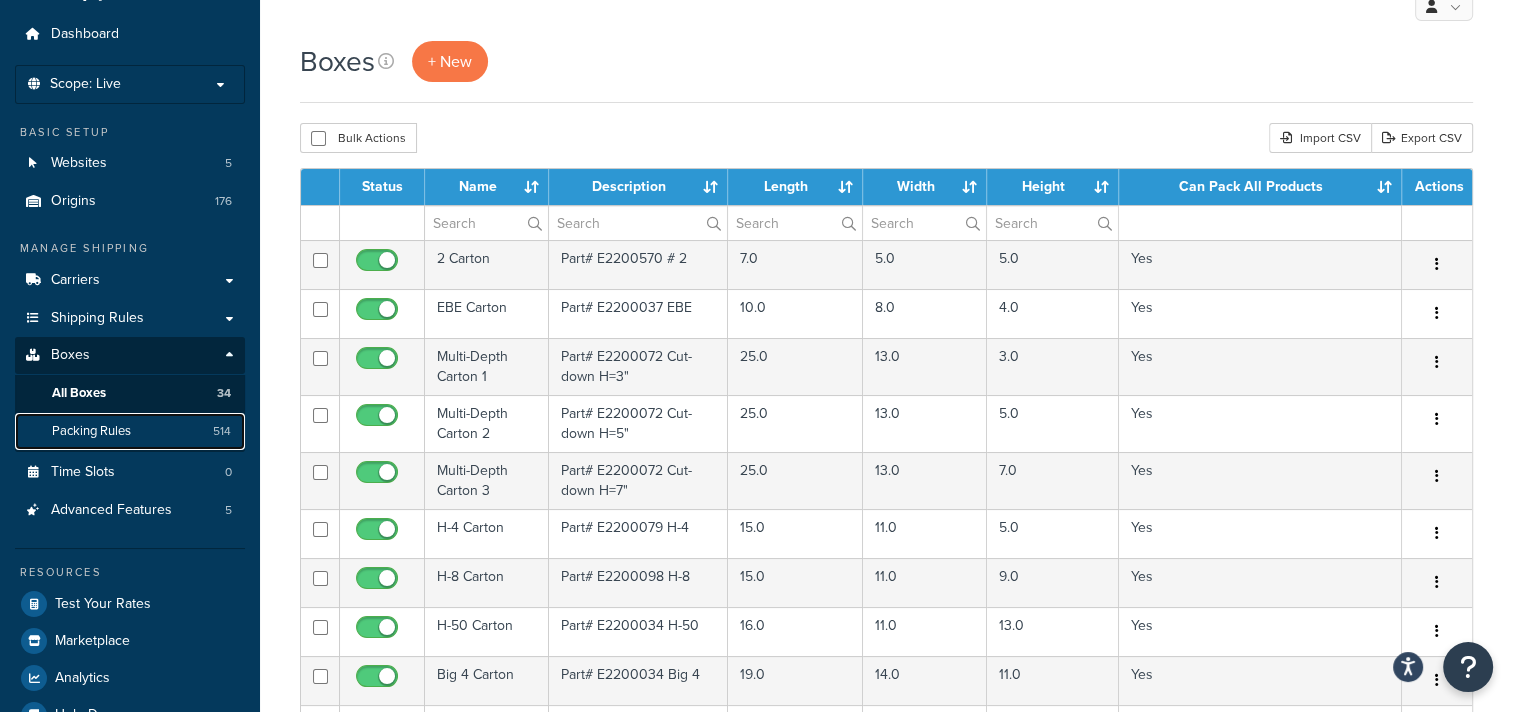 click on "Packing Rules" at bounding box center [91, 431] 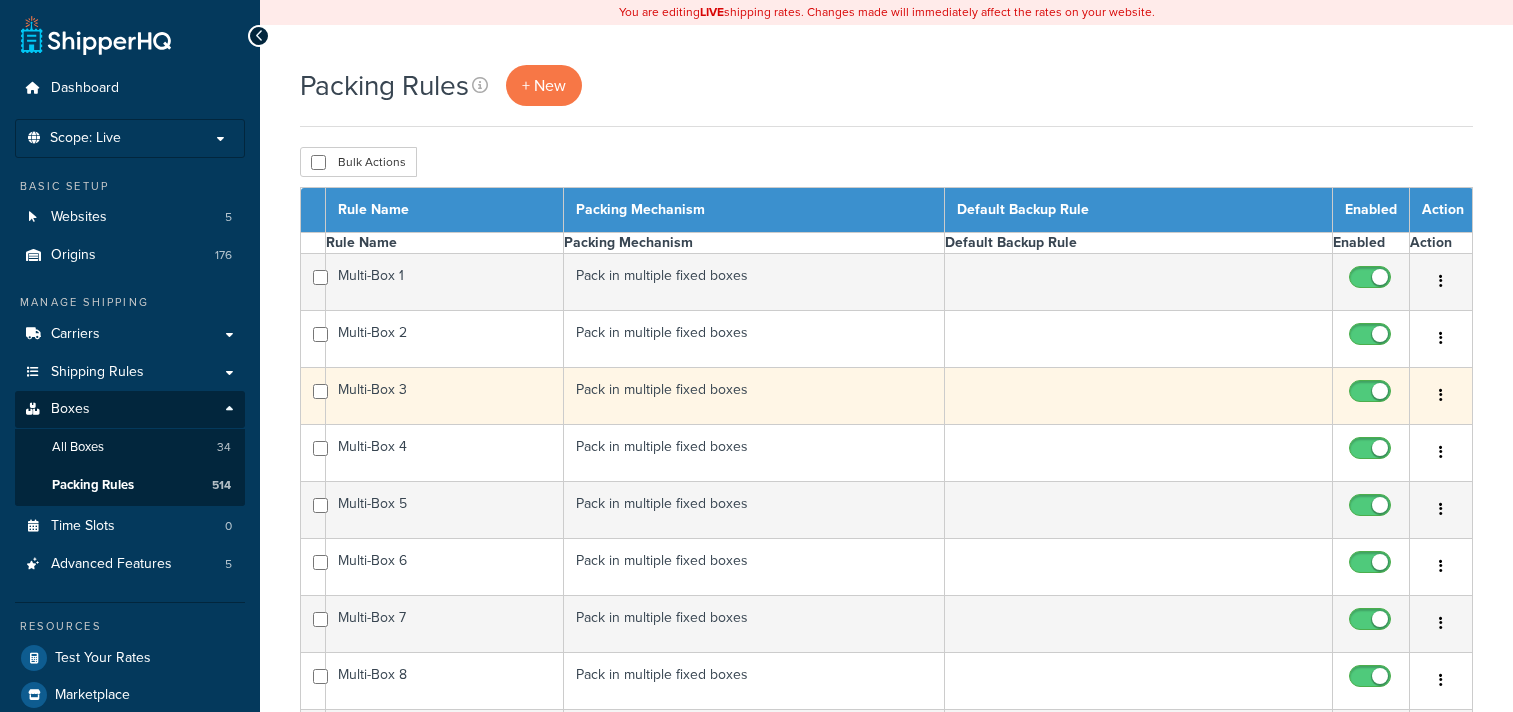 scroll, scrollTop: 0, scrollLeft: 0, axis: both 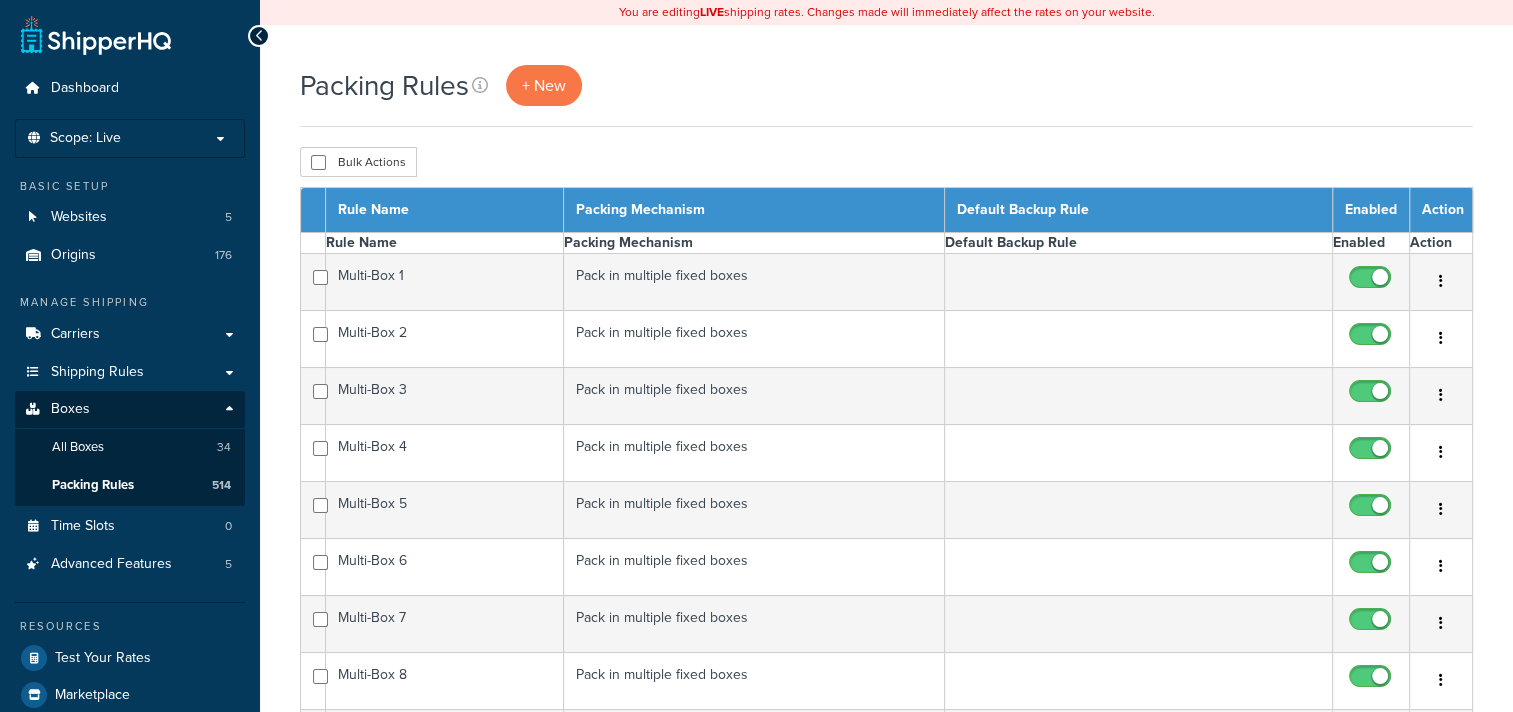 select on "15" 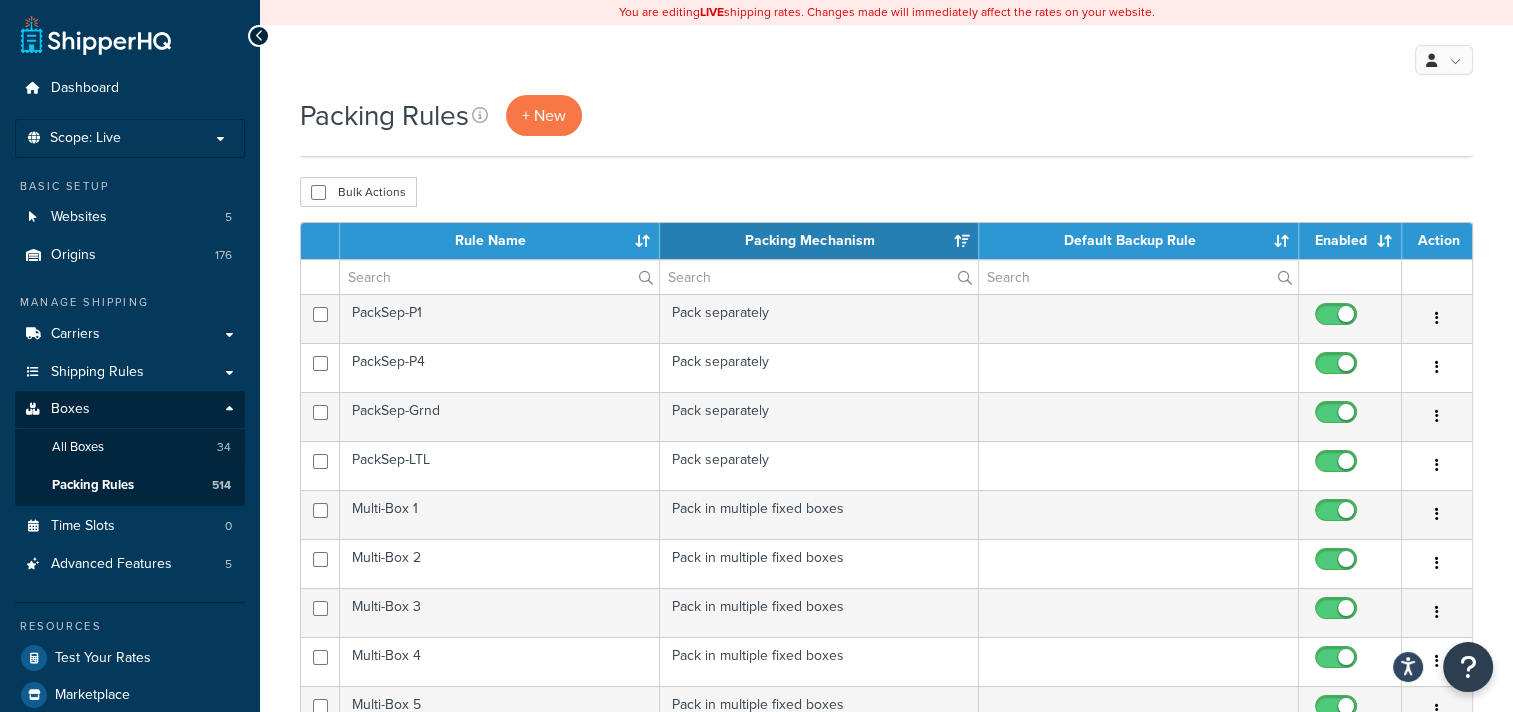 scroll, scrollTop: 600, scrollLeft: 0, axis: vertical 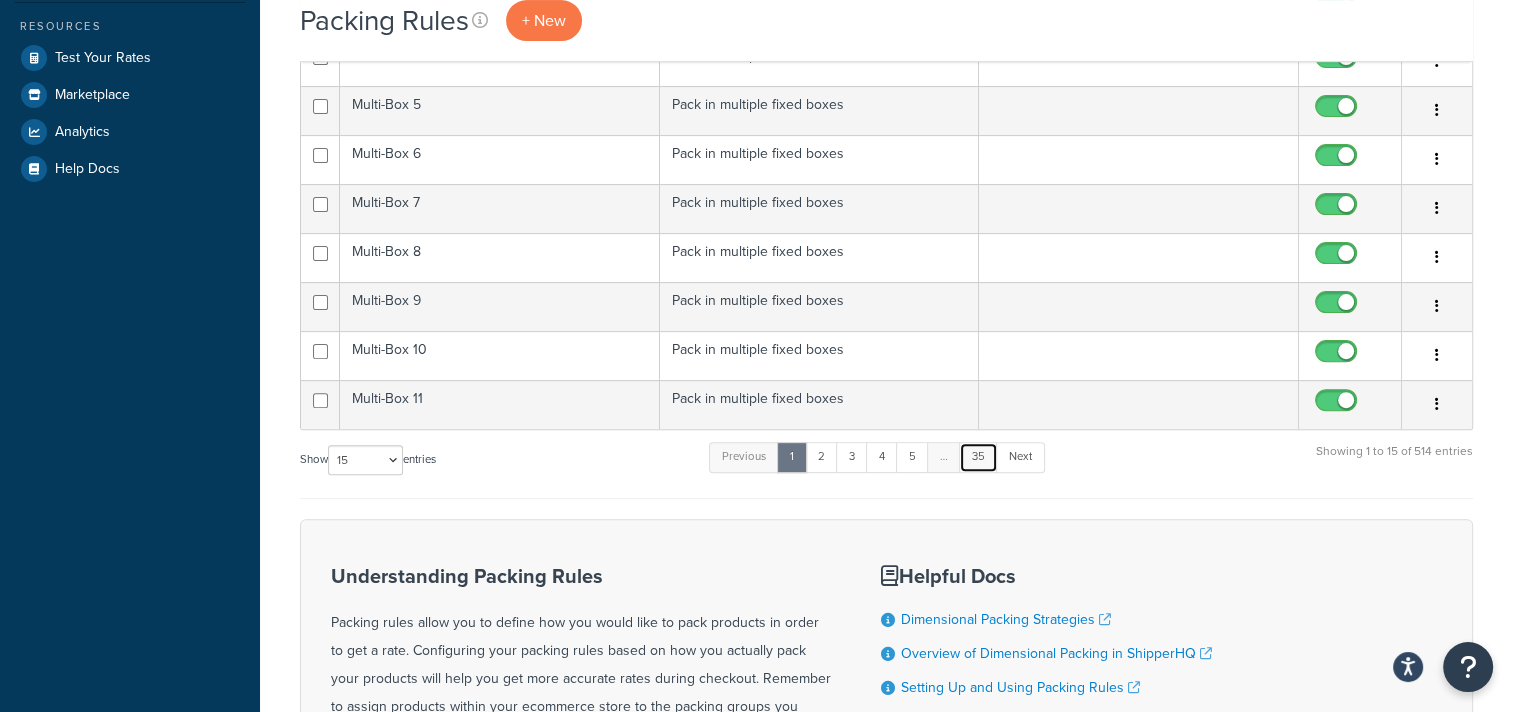 click on "35" at bounding box center [978, 457] 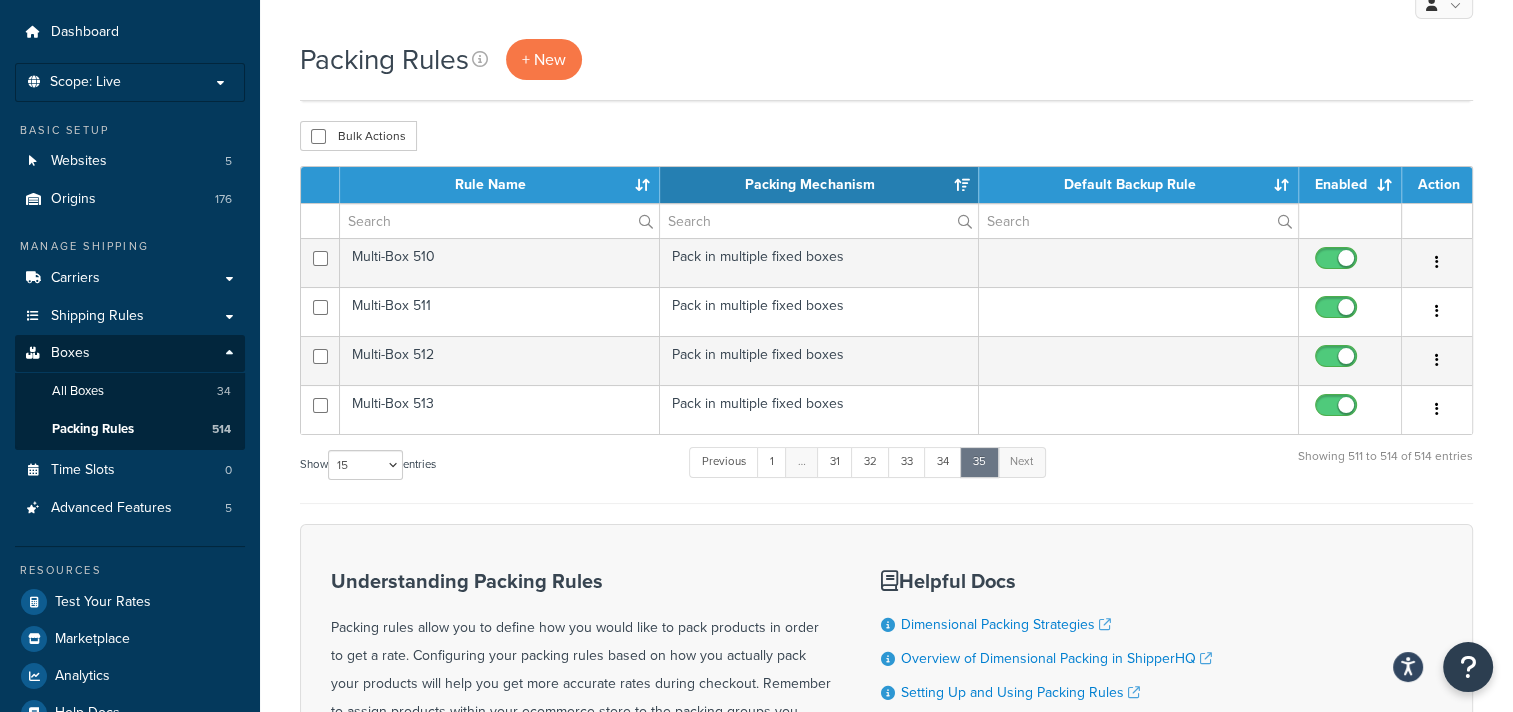 scroll, scrollTop: 40, scrollLeft: 0, axis: vertical 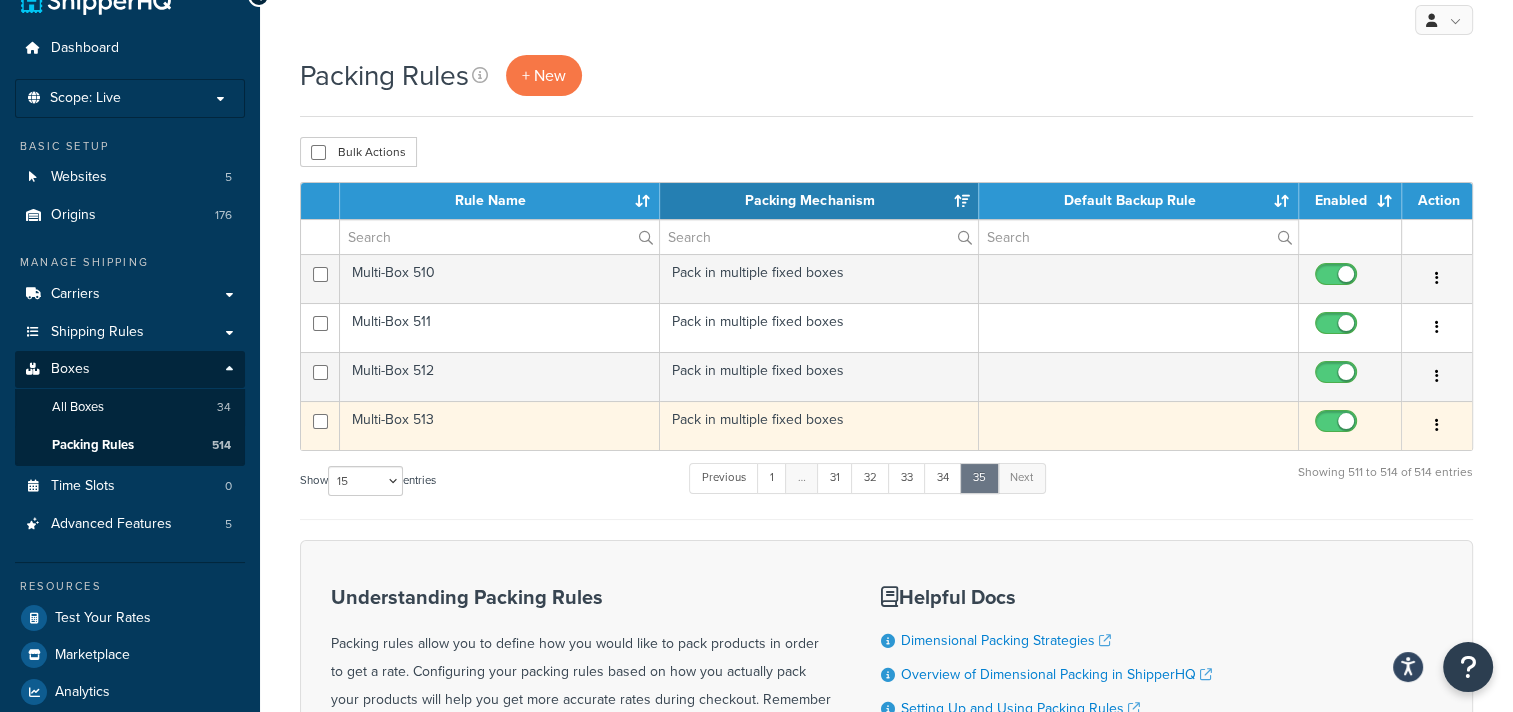 click on "Multi-Box 513" at bounding box center [500, 425] 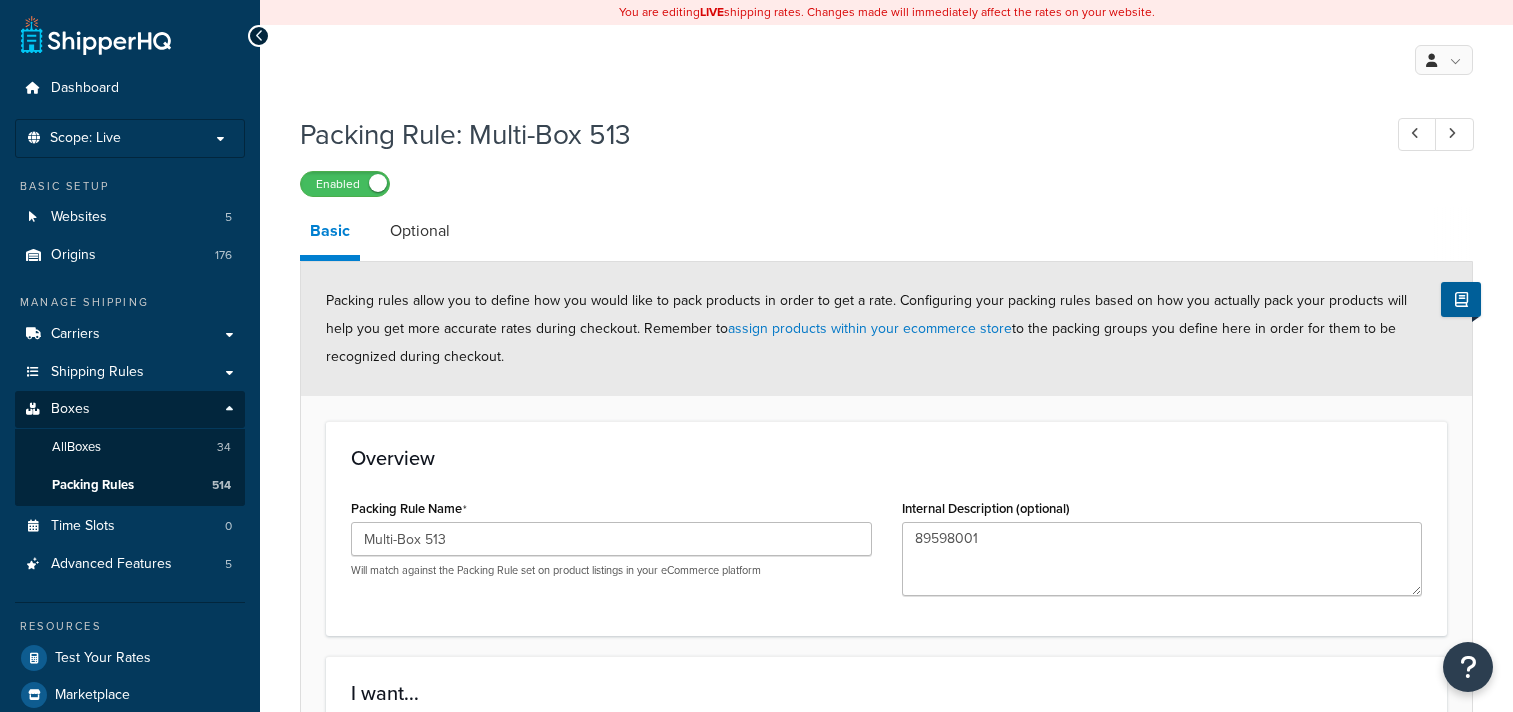 scroll, scrollTop: 0, scrollLeft: 0, axis: both 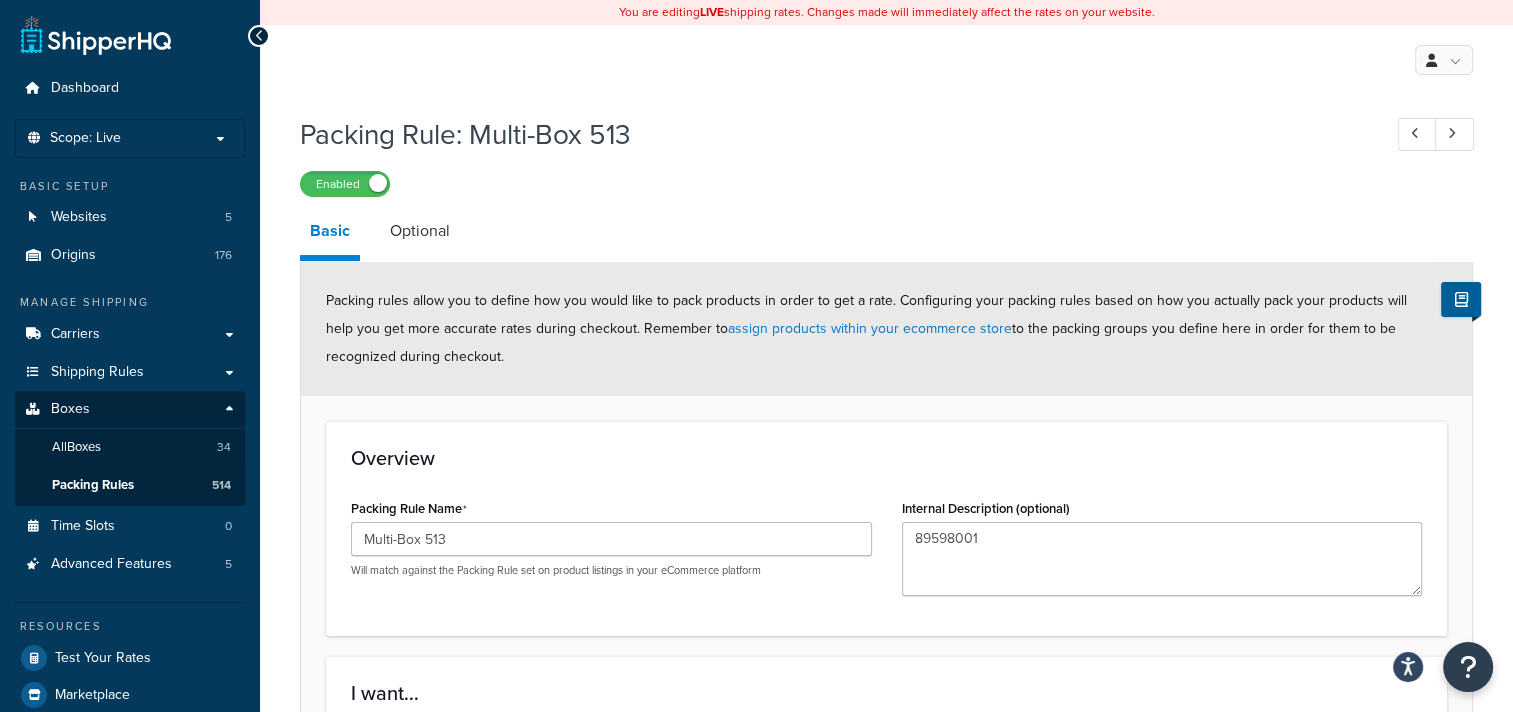 click at bounding box center (259, 36) 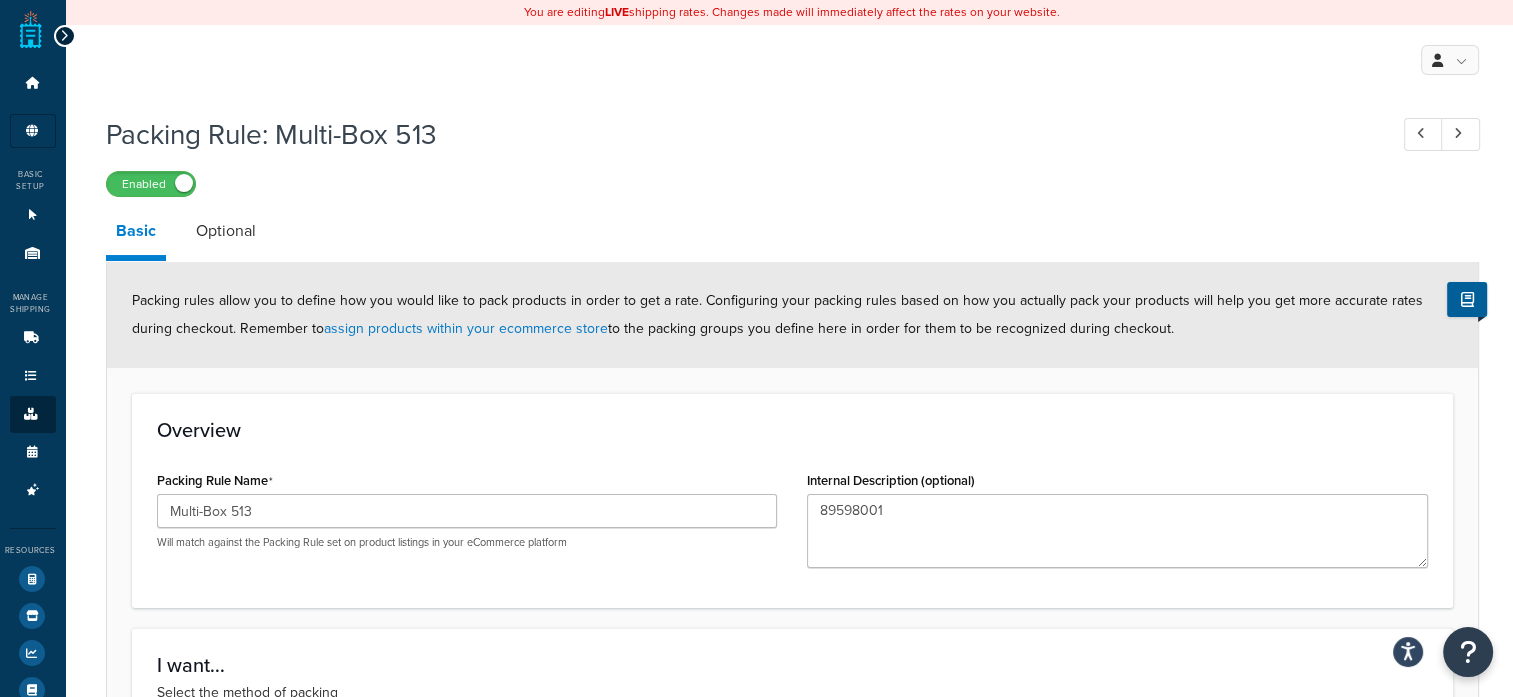 click at bounding box center (64, 36) 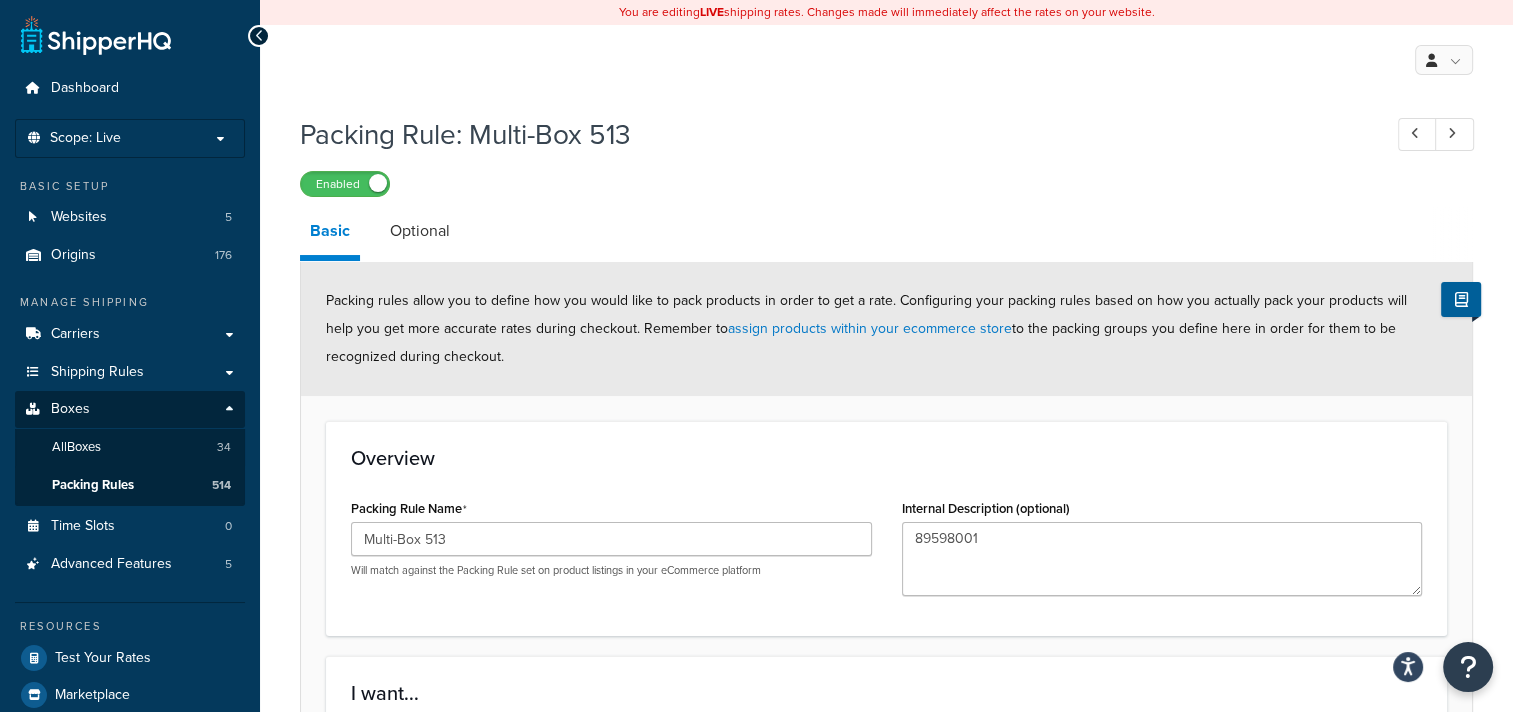 scroll, scrollTop: 0, scrollLeft: 0, axis: both 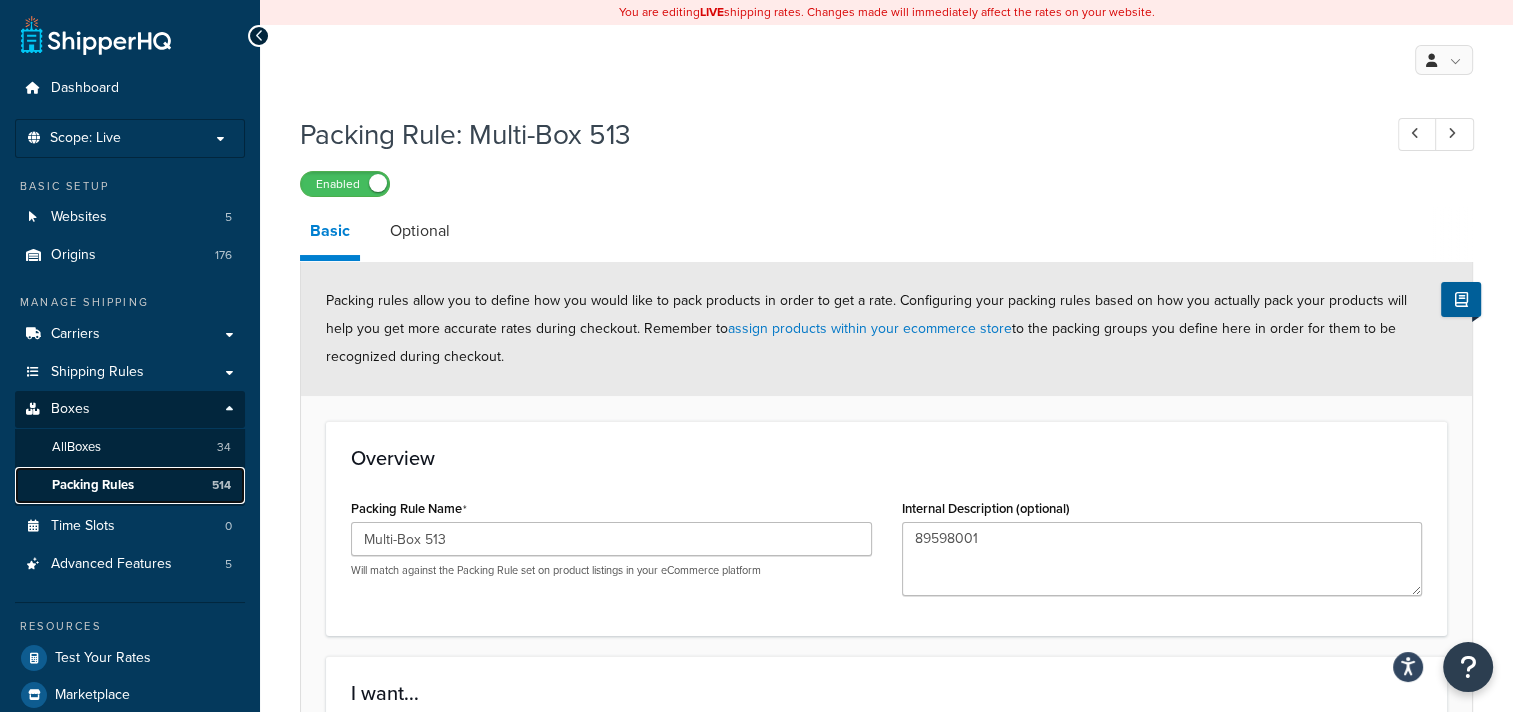 click on "Packing Rules" at bounding box center [93, 485] 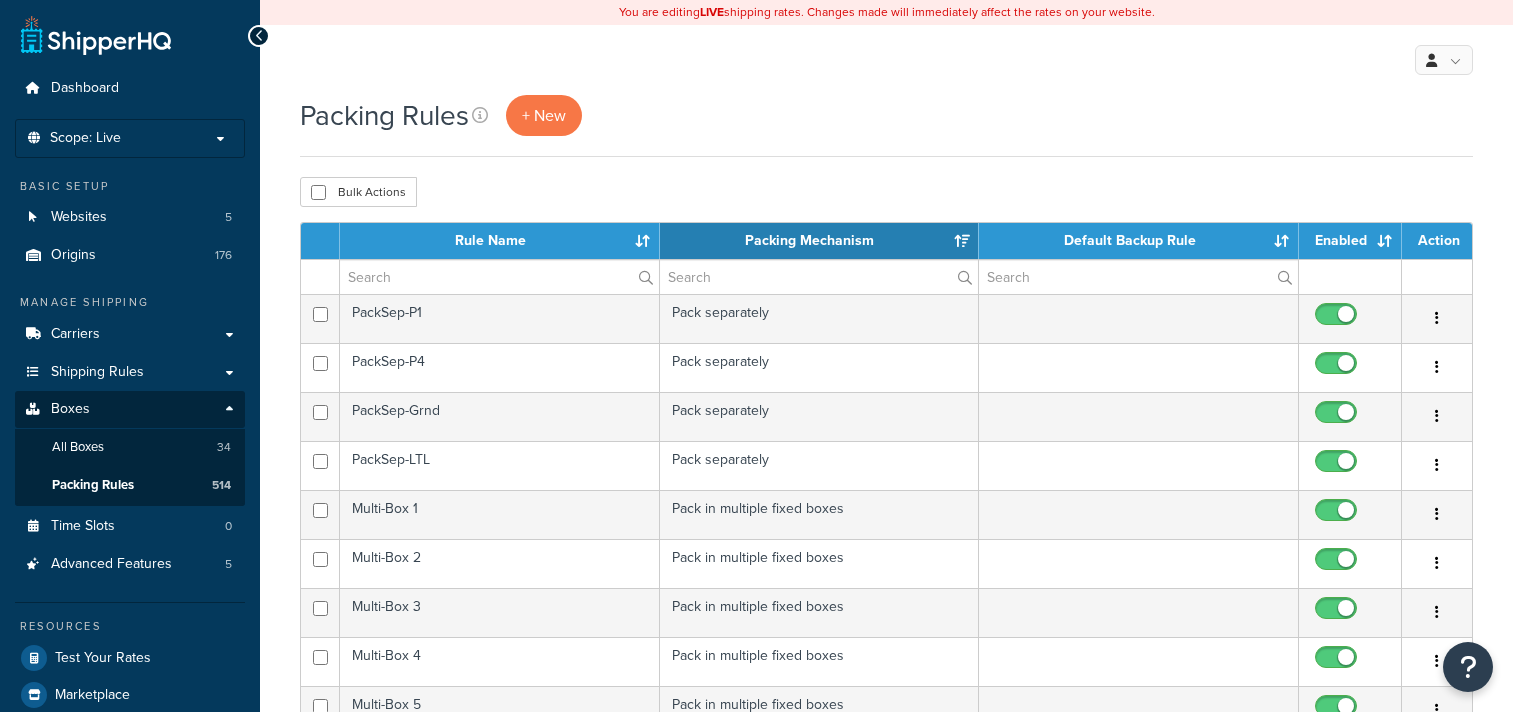 select on "15" 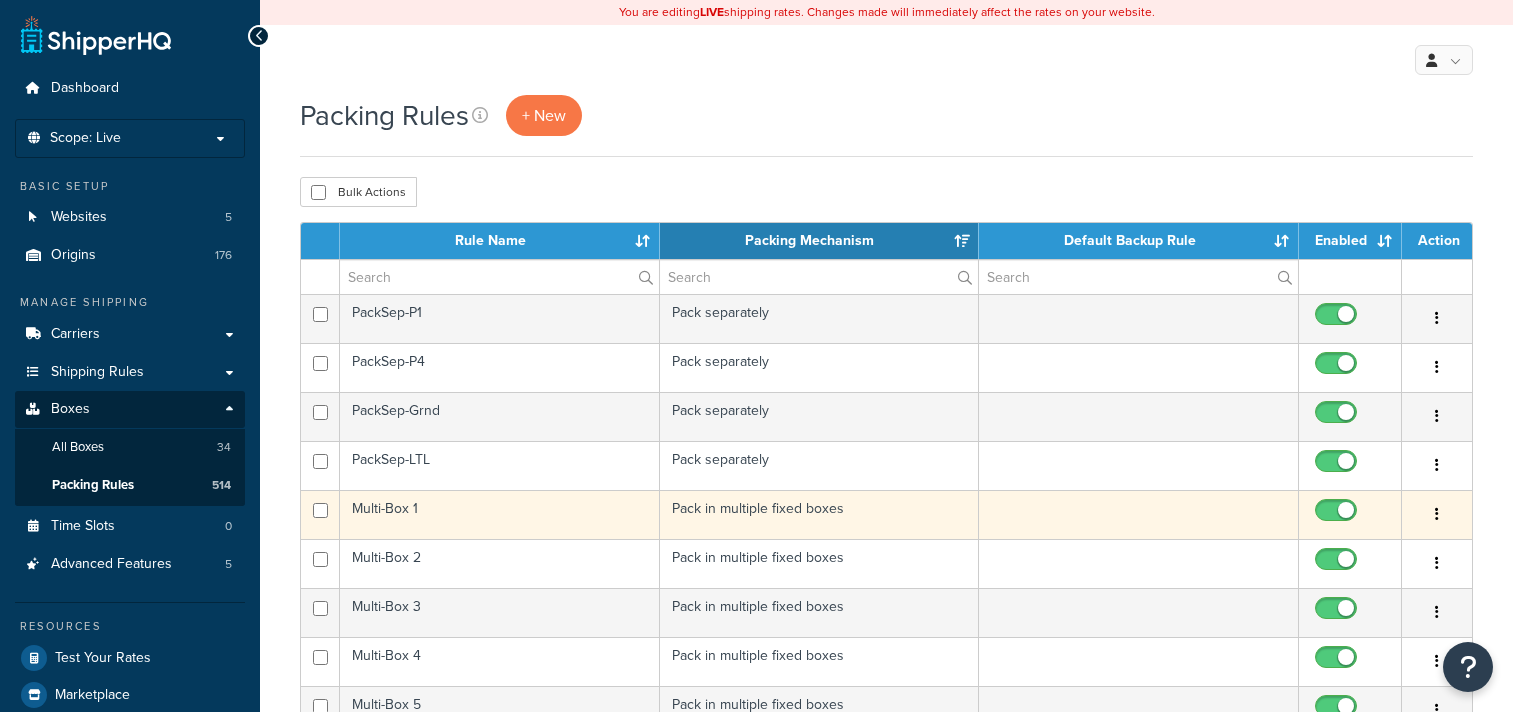 scroll, scrollTop: 0, scrollLeft: 0, axis: both 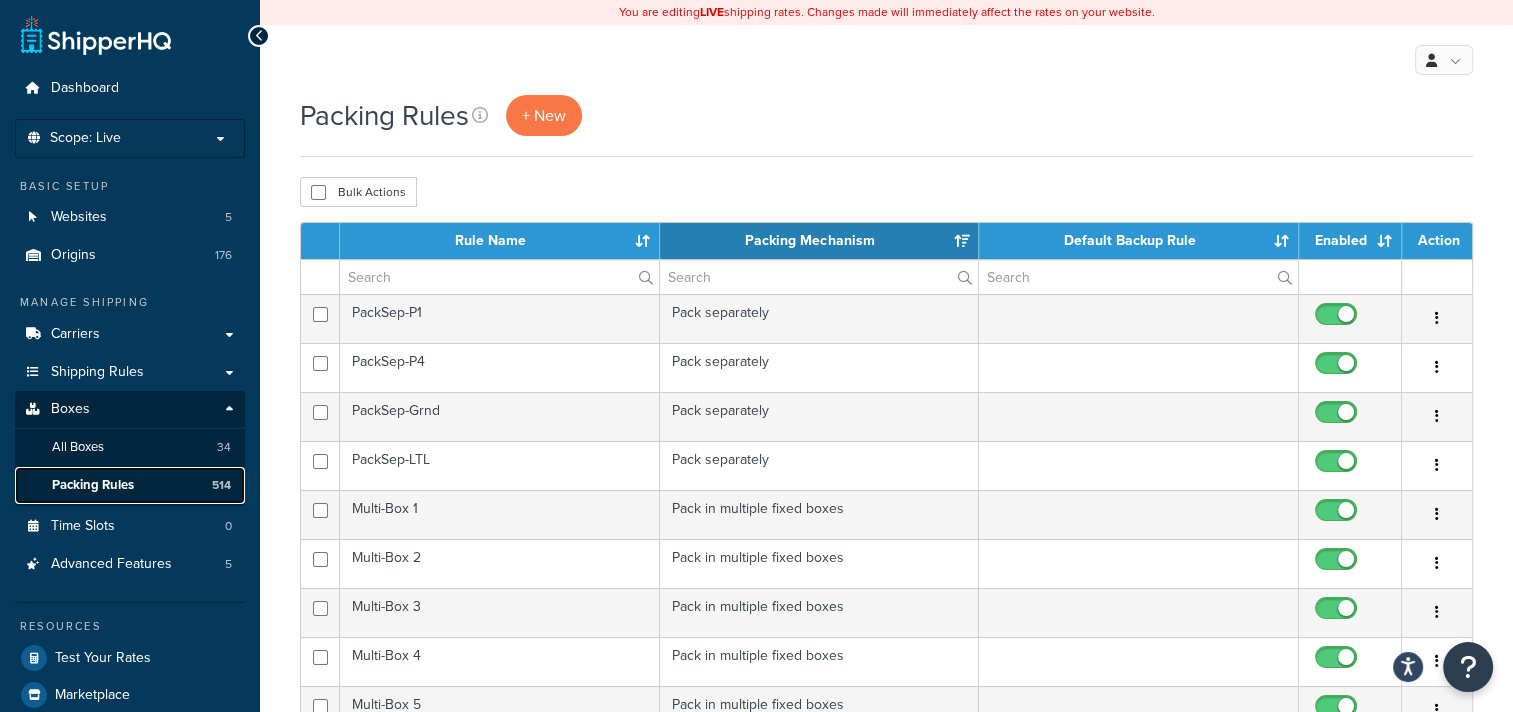 click on "Packing Rules" at bounding box center [93, 485] 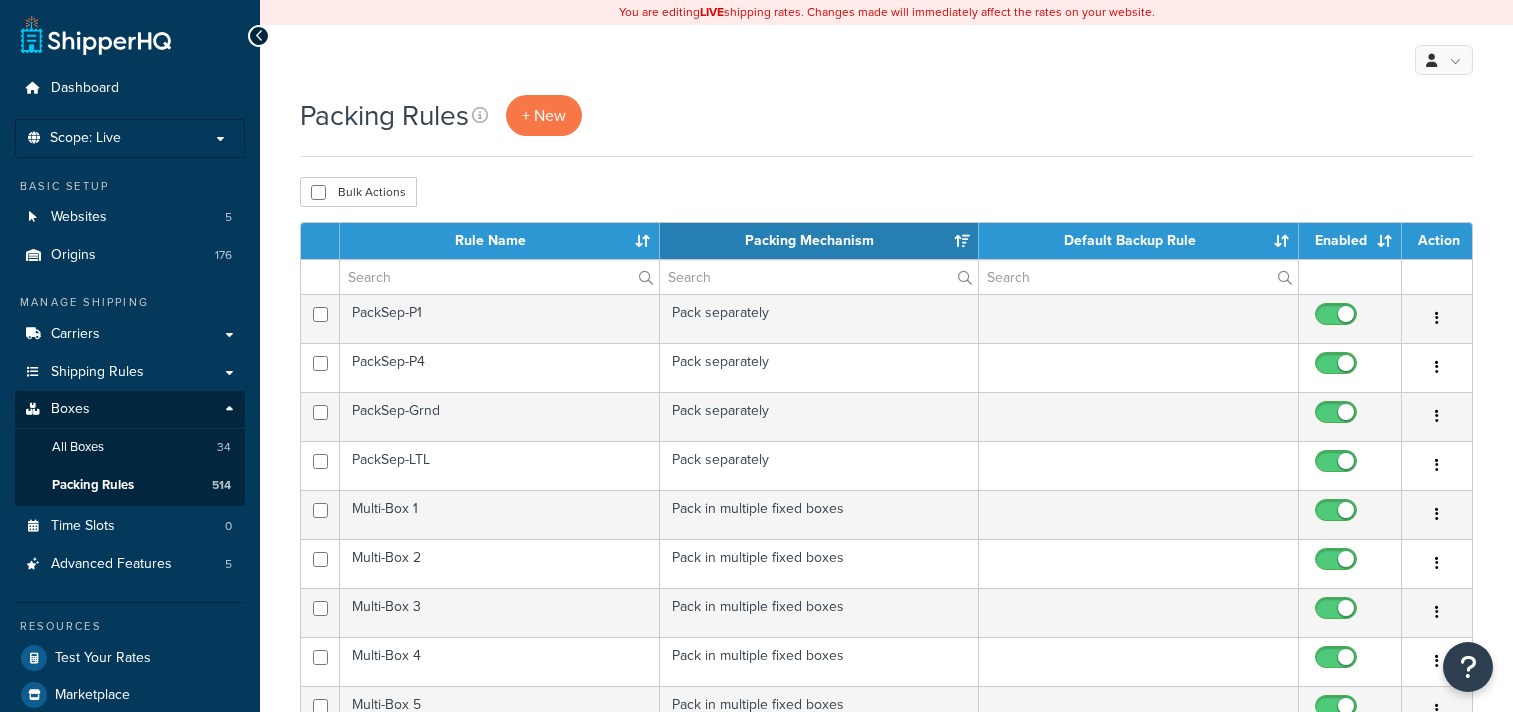 select on "15" 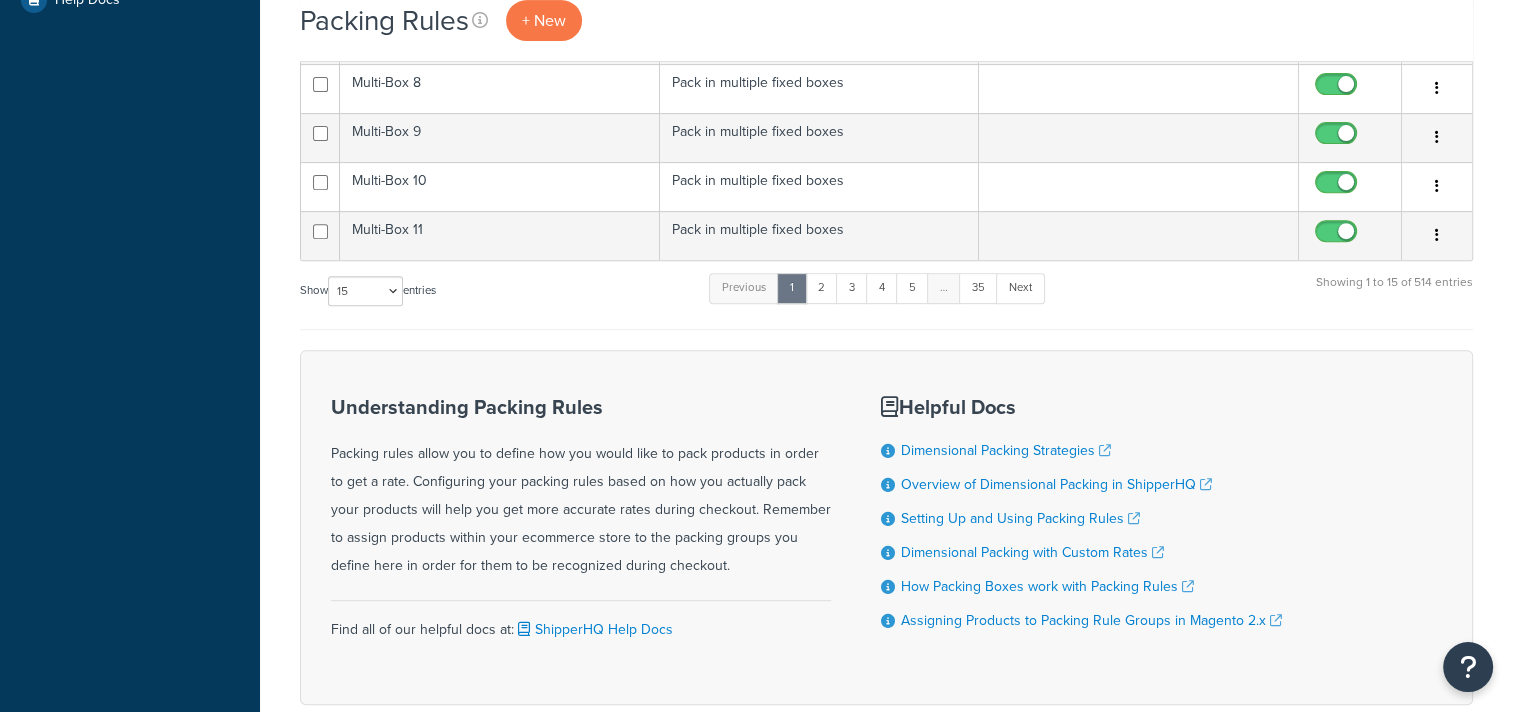 scroll, scrollTop: 876, scrollLeft: 0, axis: vertical 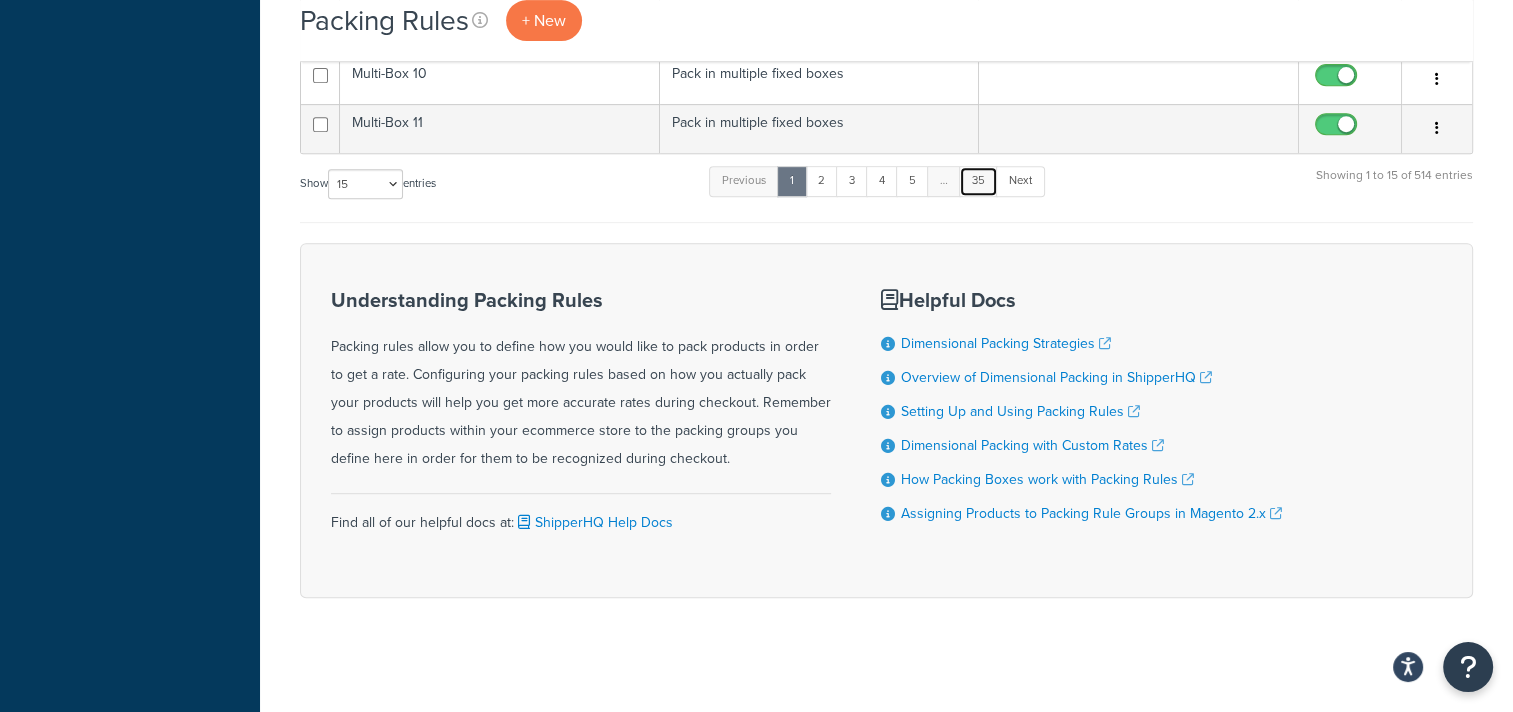 click on "35" at bounding box center [978, 181] 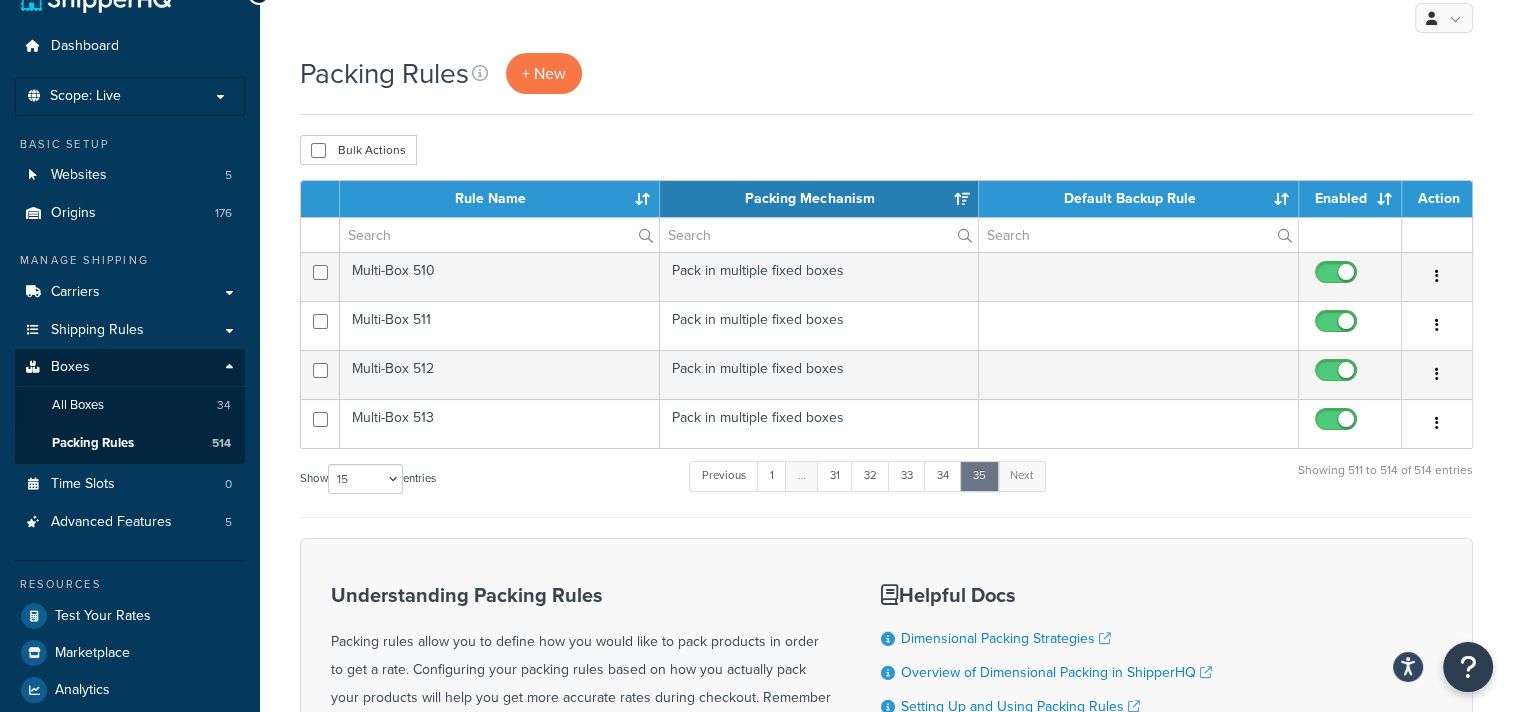 scroll, scrollTop: 40, scrollLeft: 0, axis: vertical 